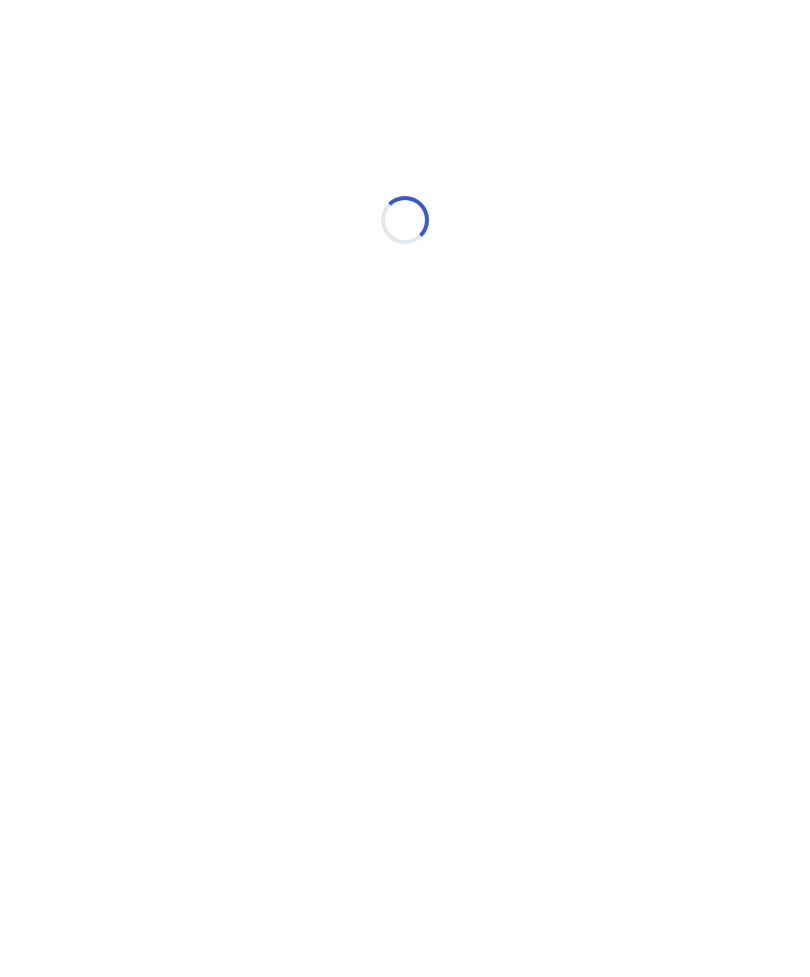 scroll, scrollTop: 0, scrollLeft: 0, axis: both 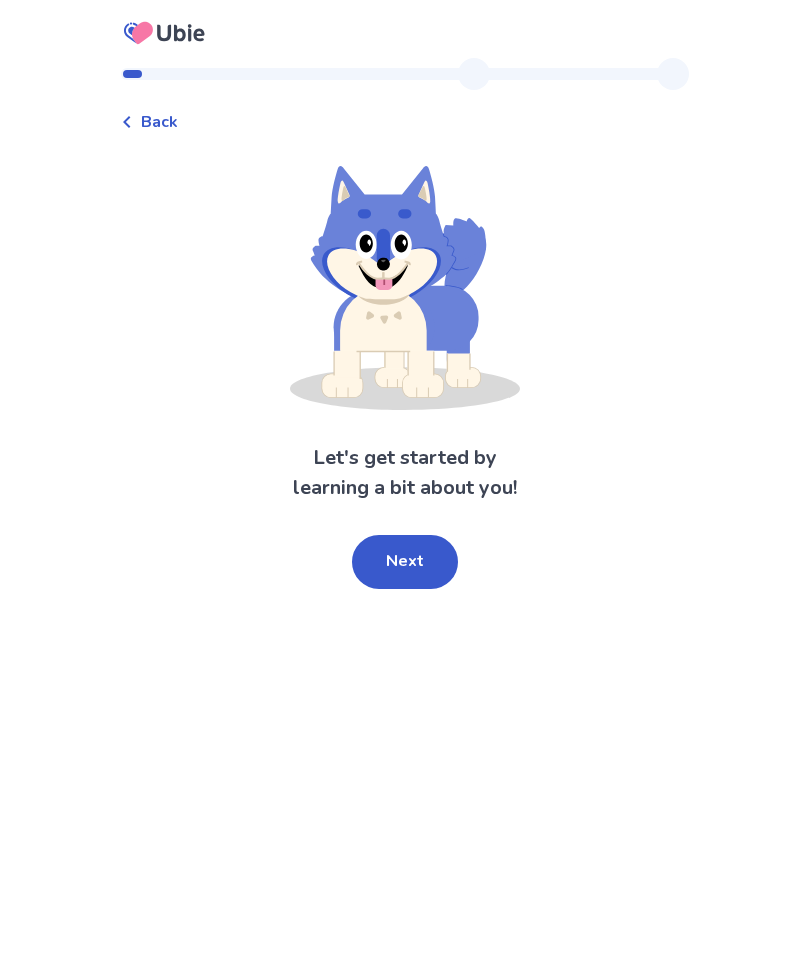 click on "Next" at bounding box center (405, 562) 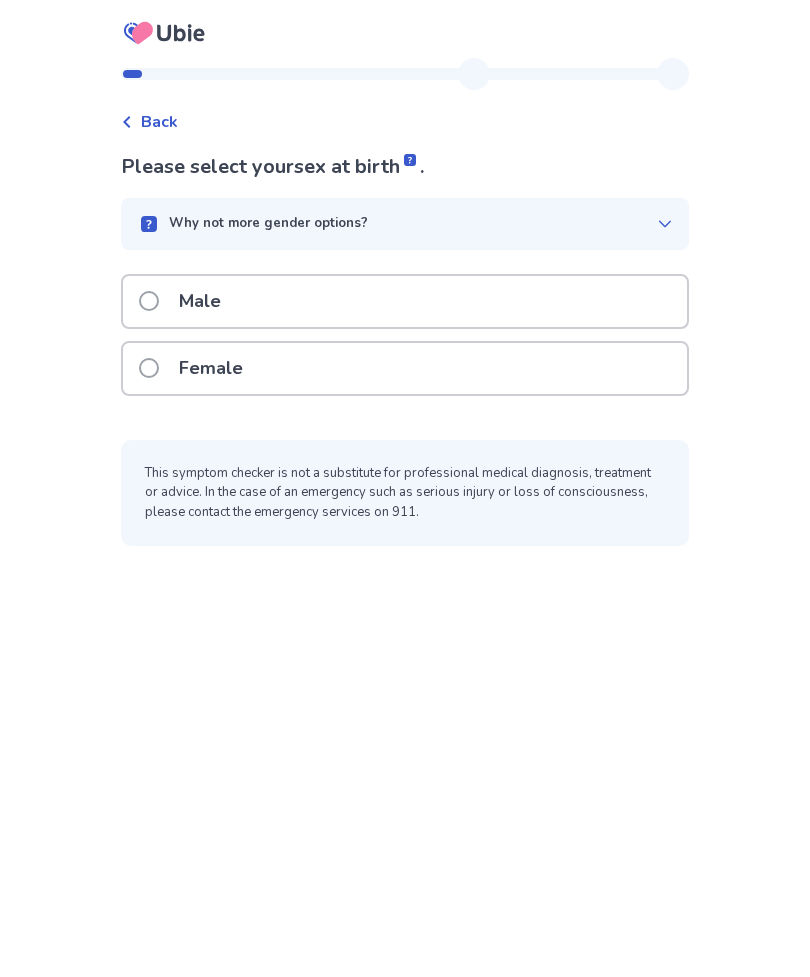 click on "Female" at bounding box center (197, 368) 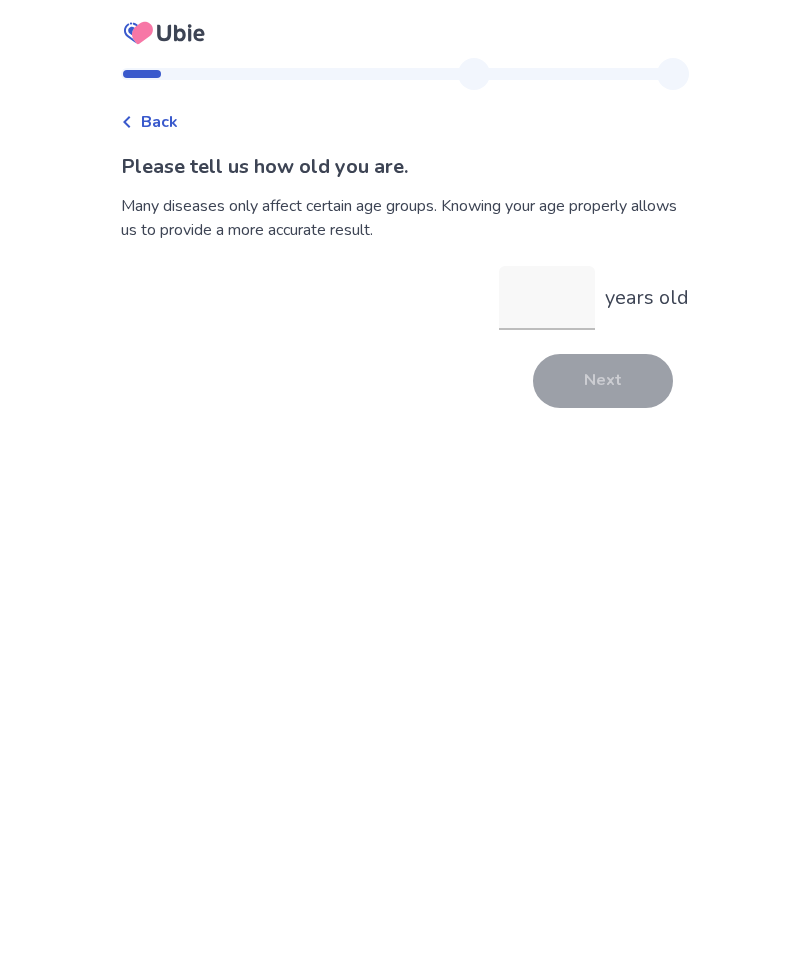 click on "years old" at bounding box center (547, 298) 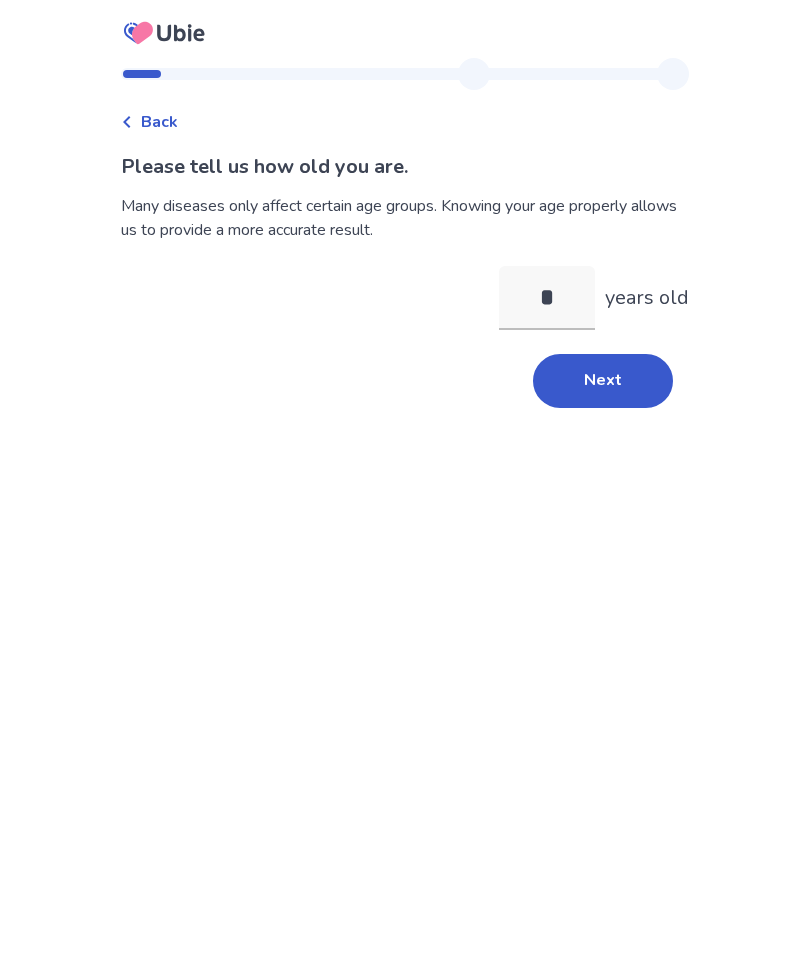 type on "**" 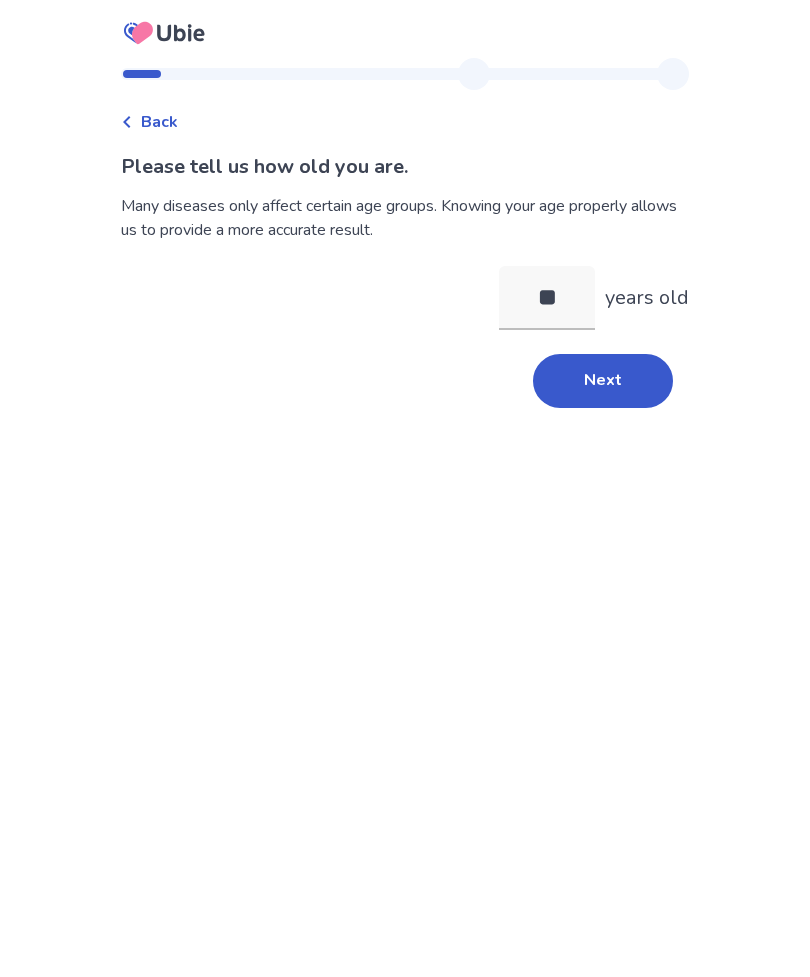 click on "Next" at bounding box center (603, 381) 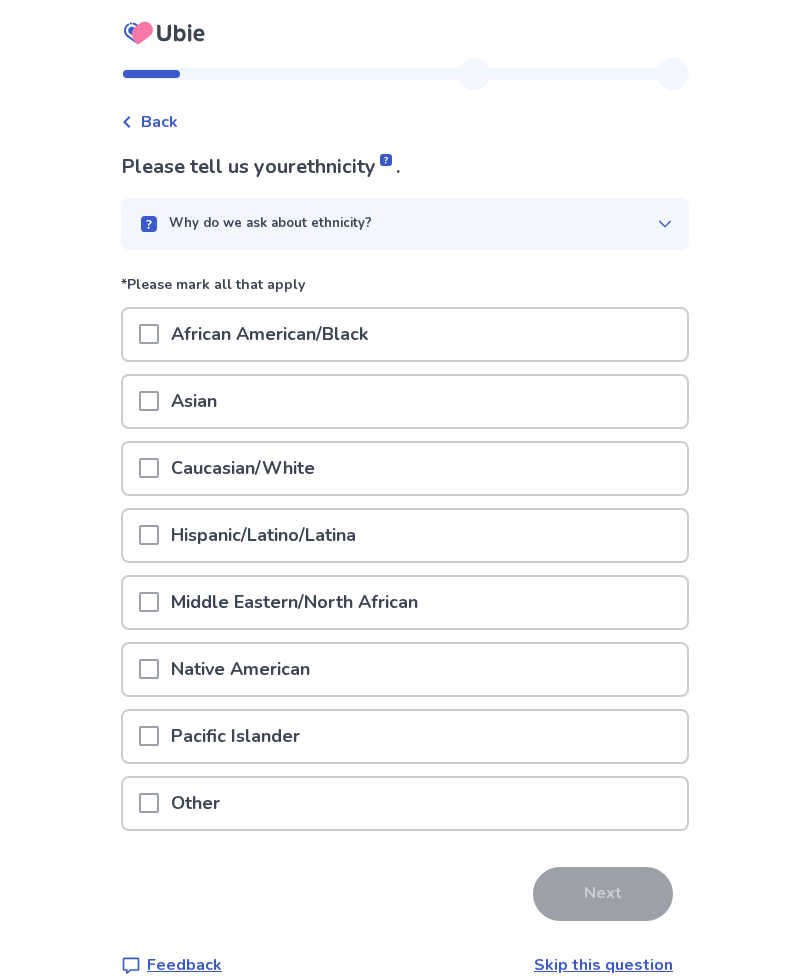 click at bounding box center [149, 468] 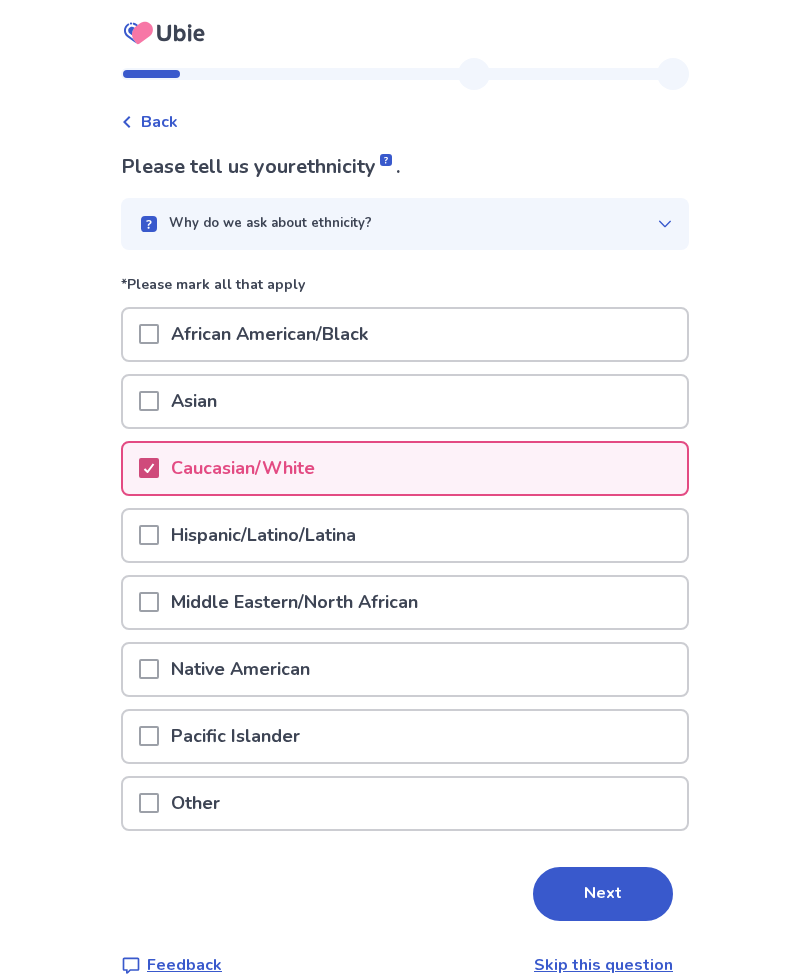 click on "Next" at bounding box center [603, 894] 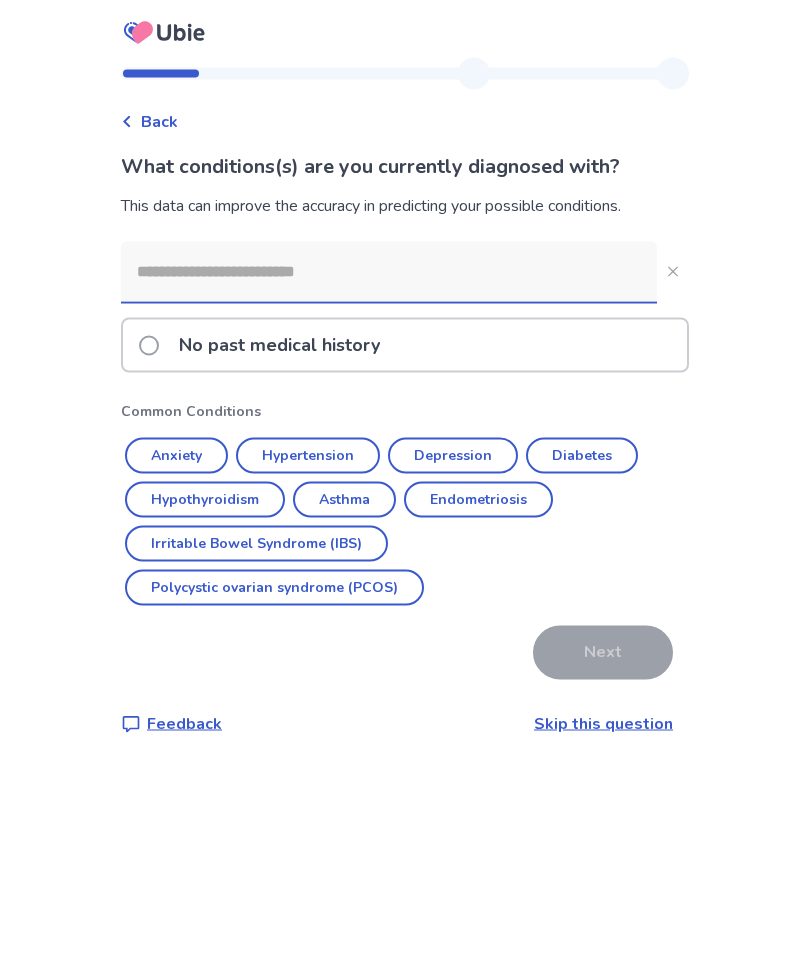 scroll, scrollTop: 64, scrollLeft: 0, axis: vertical 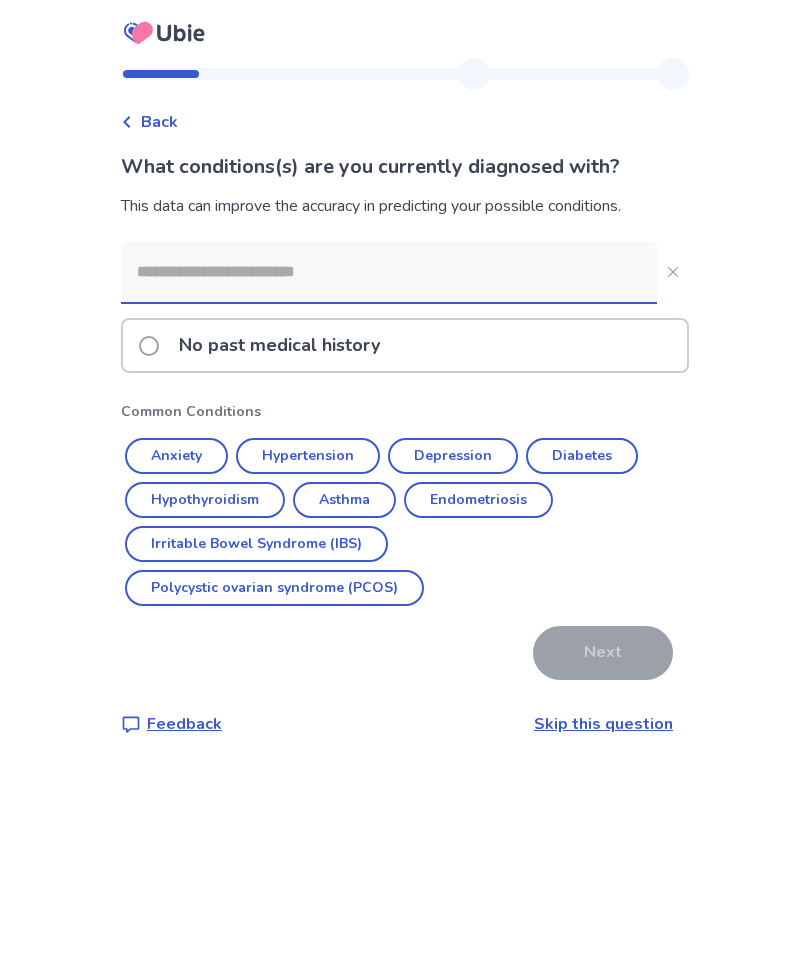 click on "Skip this question" at bounding box center [603, 724] 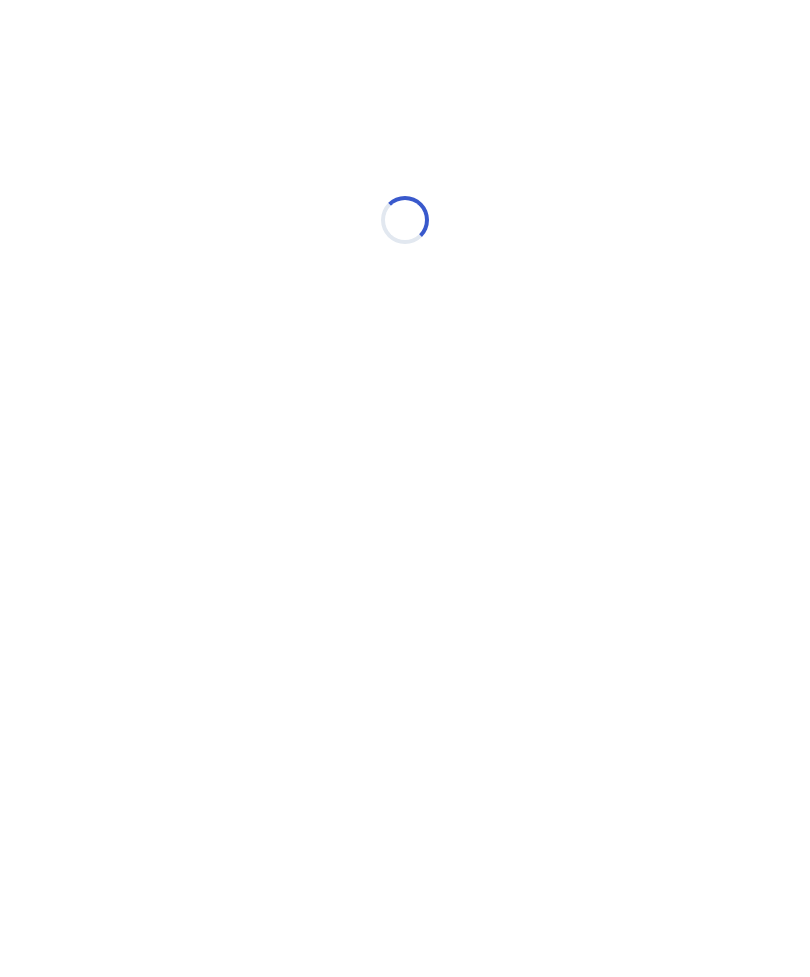 scroll, scrollTop: 0, scrollLeft: 0, axis: both 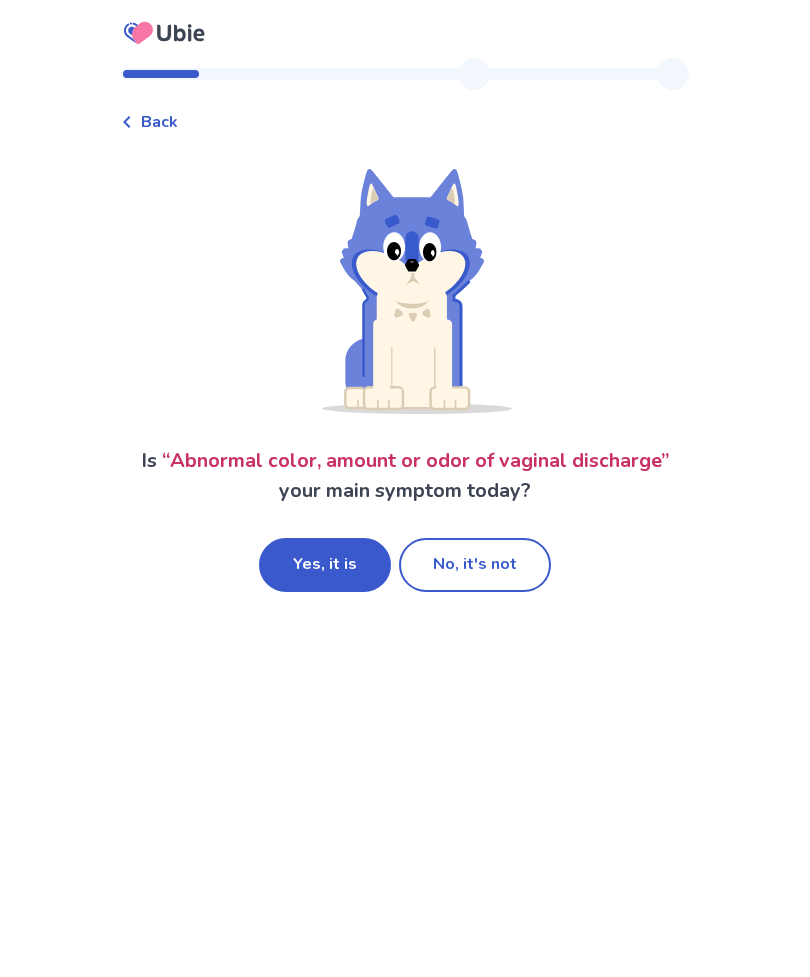 click on "Yes, it is" at bounding box center (325, 565) 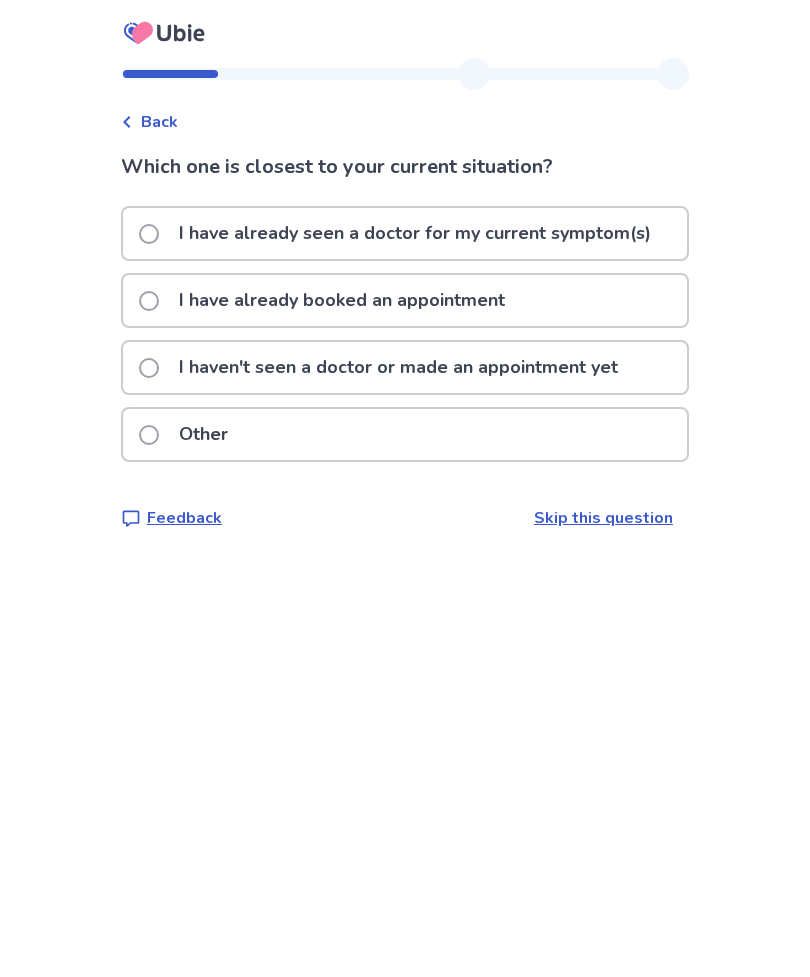 click on "I haven't seen a doctor or made an appointment yet" at bounding box center [398, 367] 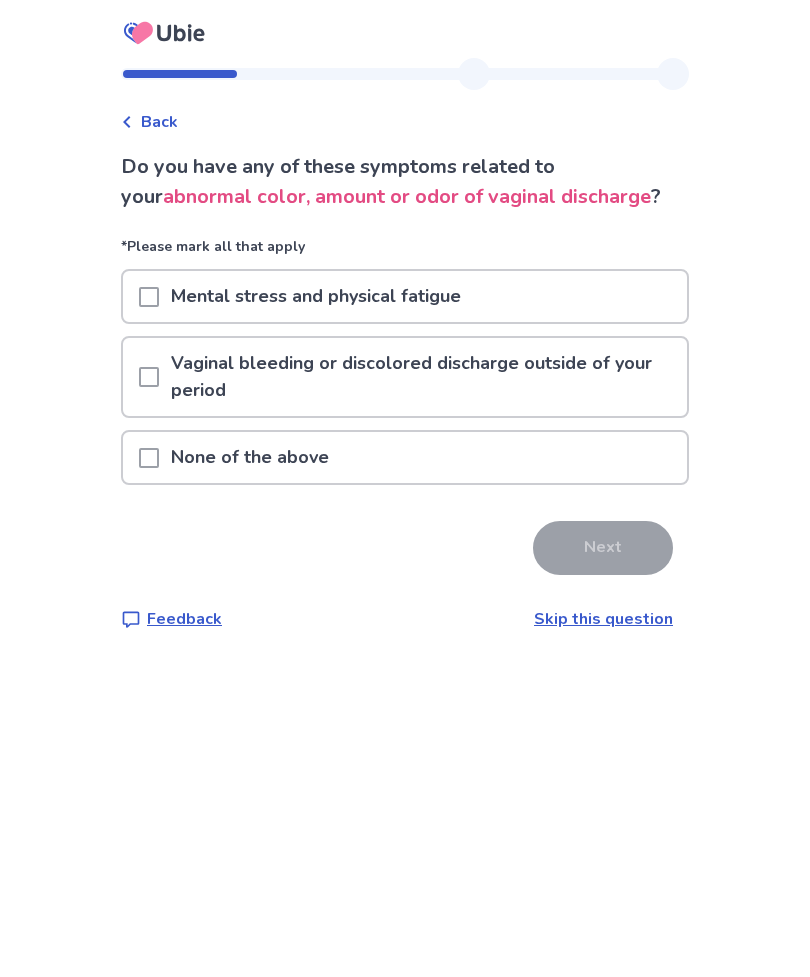 click on "Back Do you have any of these symptoms related to your  abnormal color, amount or odor of vaginal discharge ? *Please mark all that apply Mental stress and physical fatigue Vaginal bleeding or discolored discharge outside of your period None of the above Next Feedback Skip this question Ubie Symptom Checker" at bounding box center (405, 488) 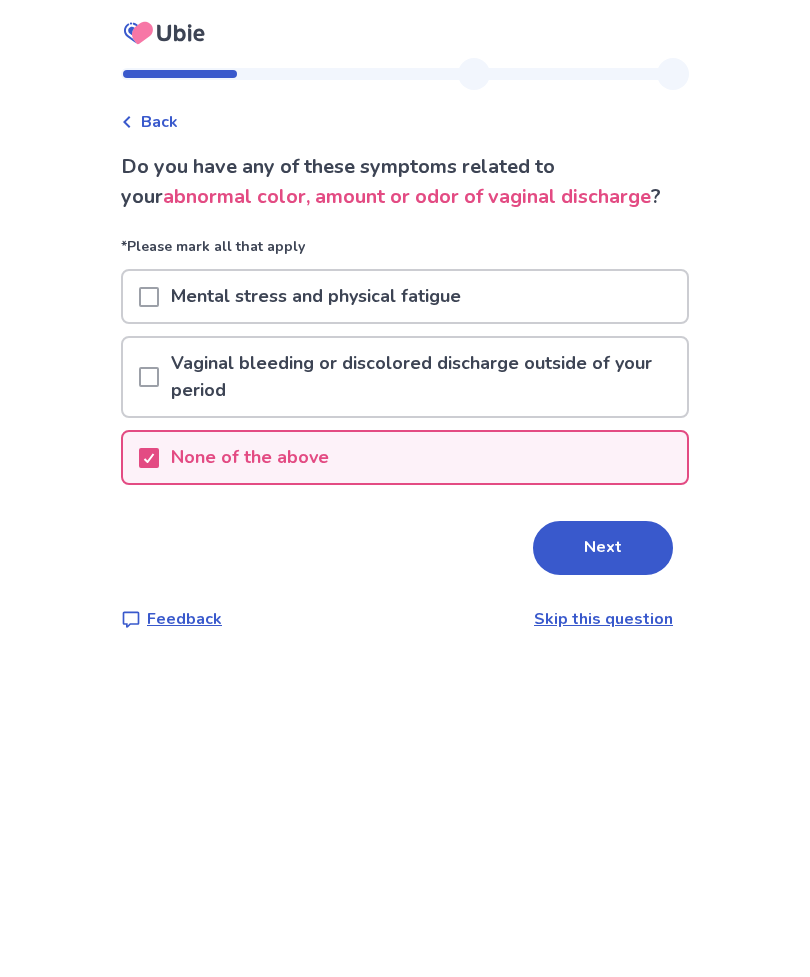 click on "Next" at bounding box center [603, 548] 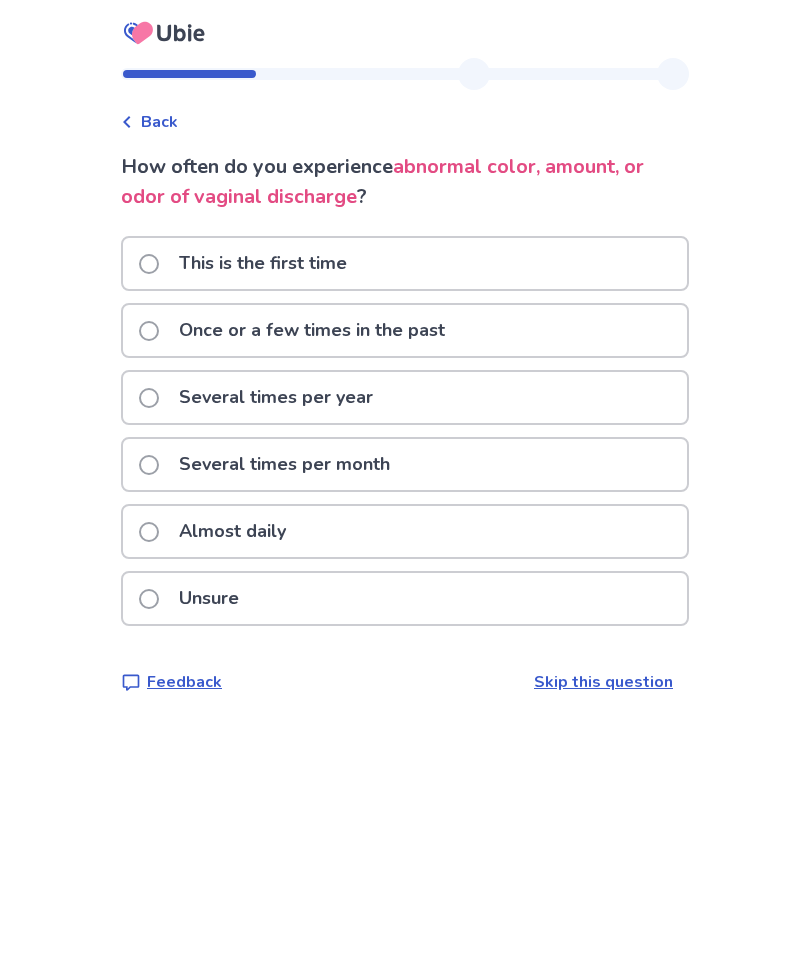 click on "Back" at bounding box center [149, 122] 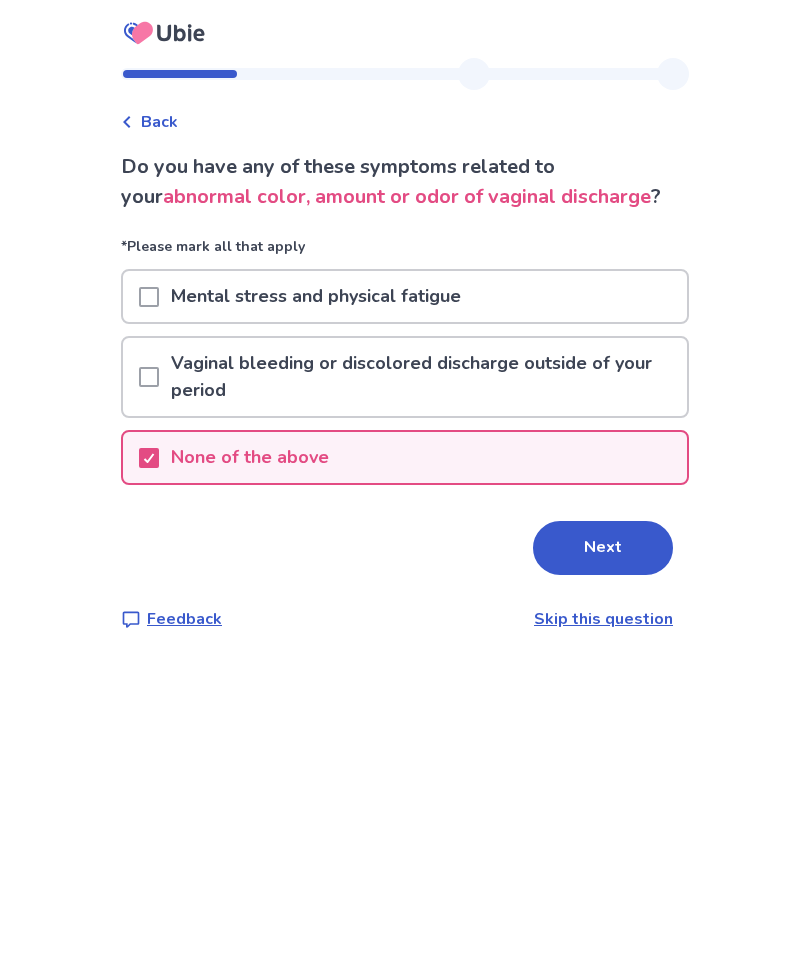 click on "Next" at bounding box center (603, 548) 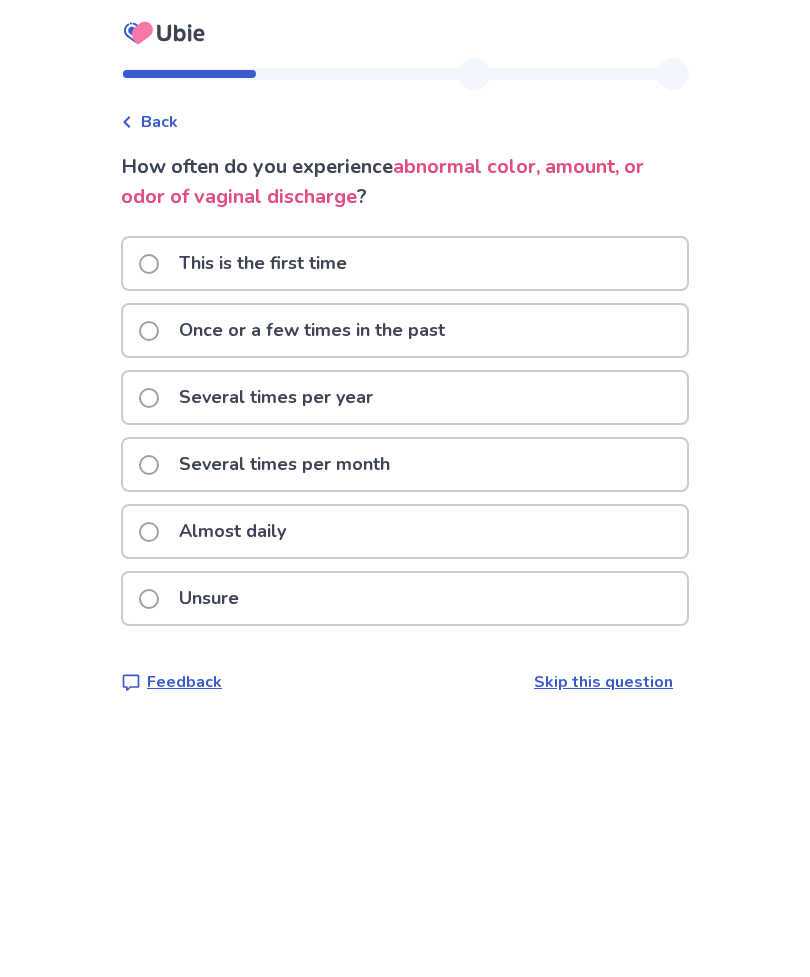 click on "Almost daily" at bounding box center (232, 531) 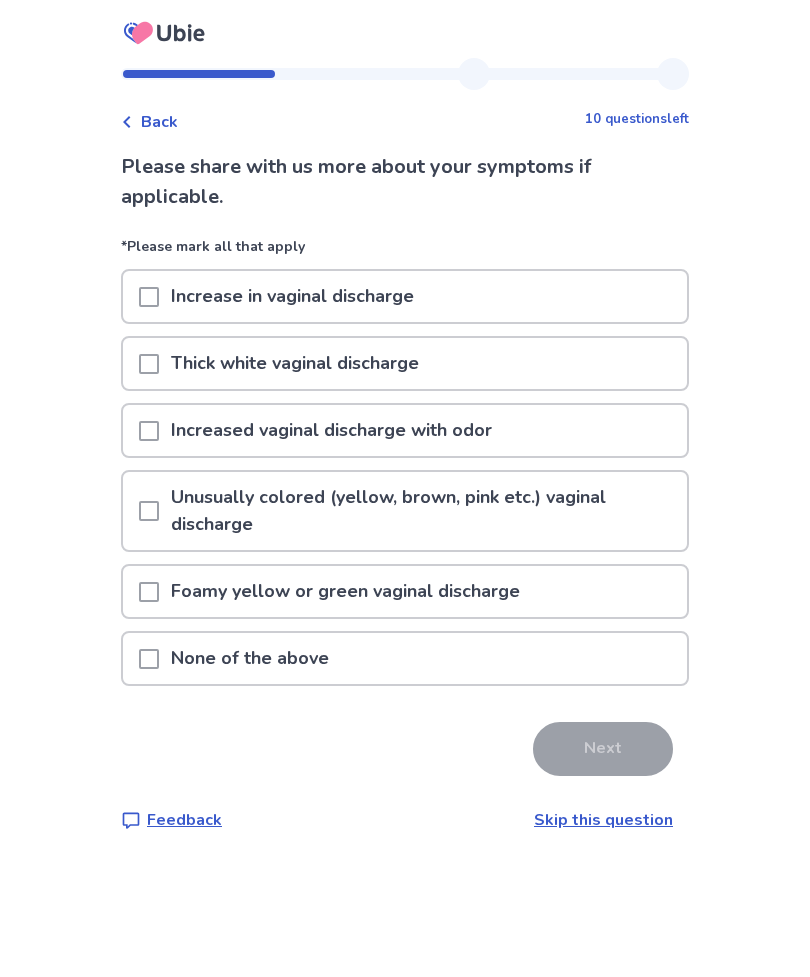 click at bounding box center (149, 296) 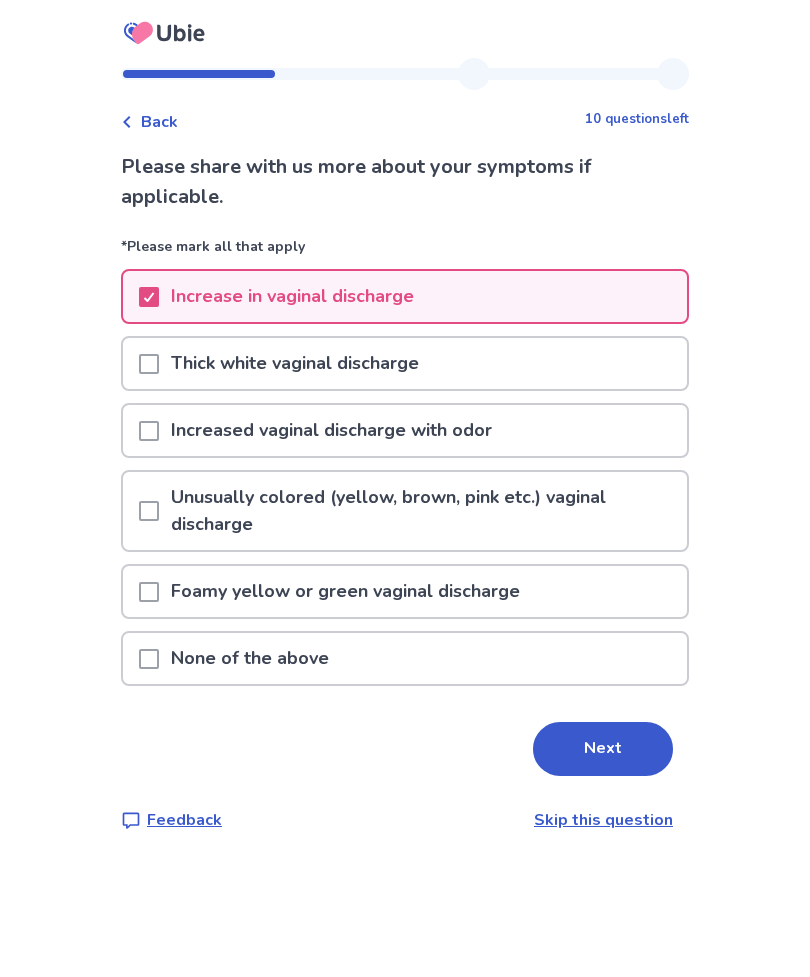 click at bounding box center [149, 364] 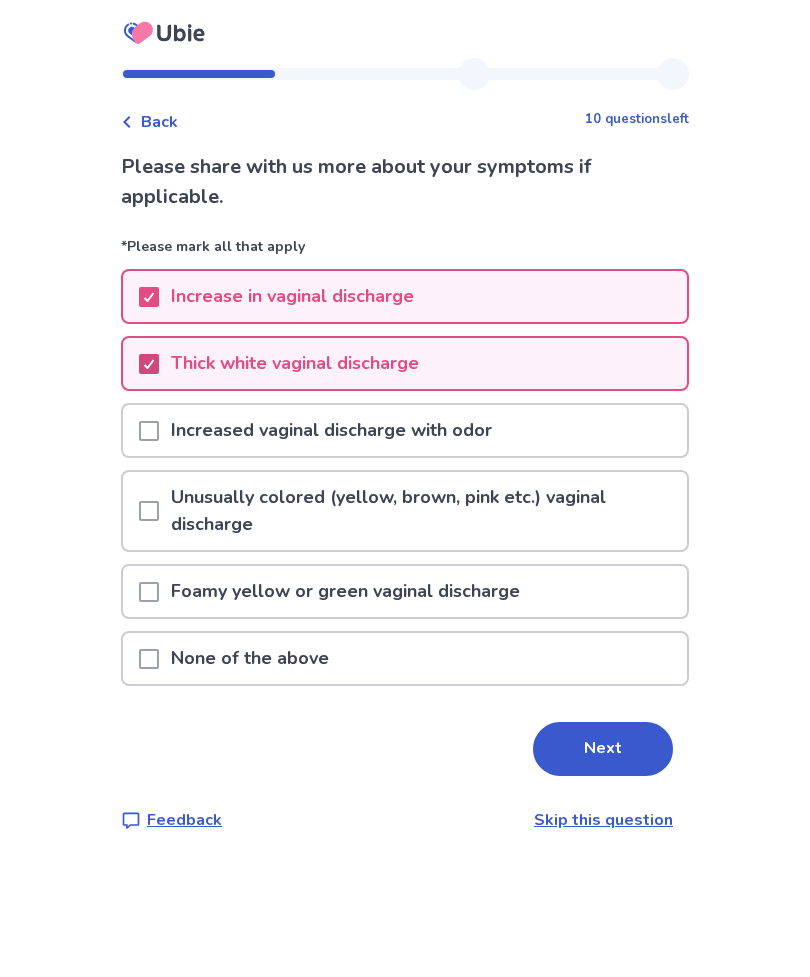 click 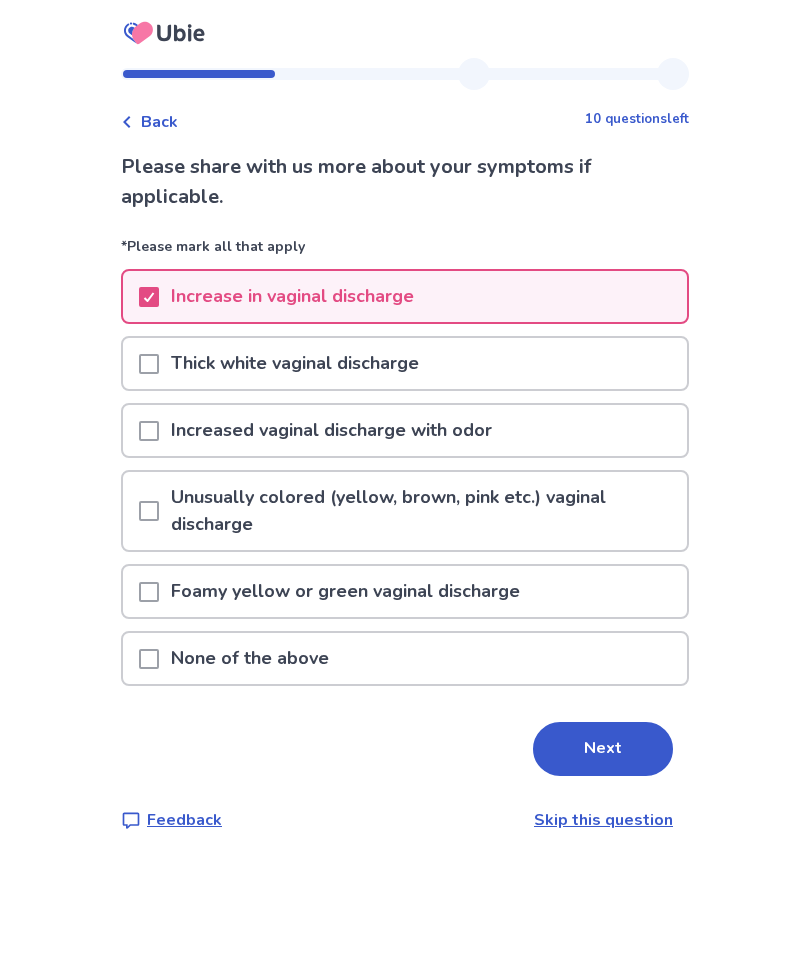 click at bounding box center [149, 431] 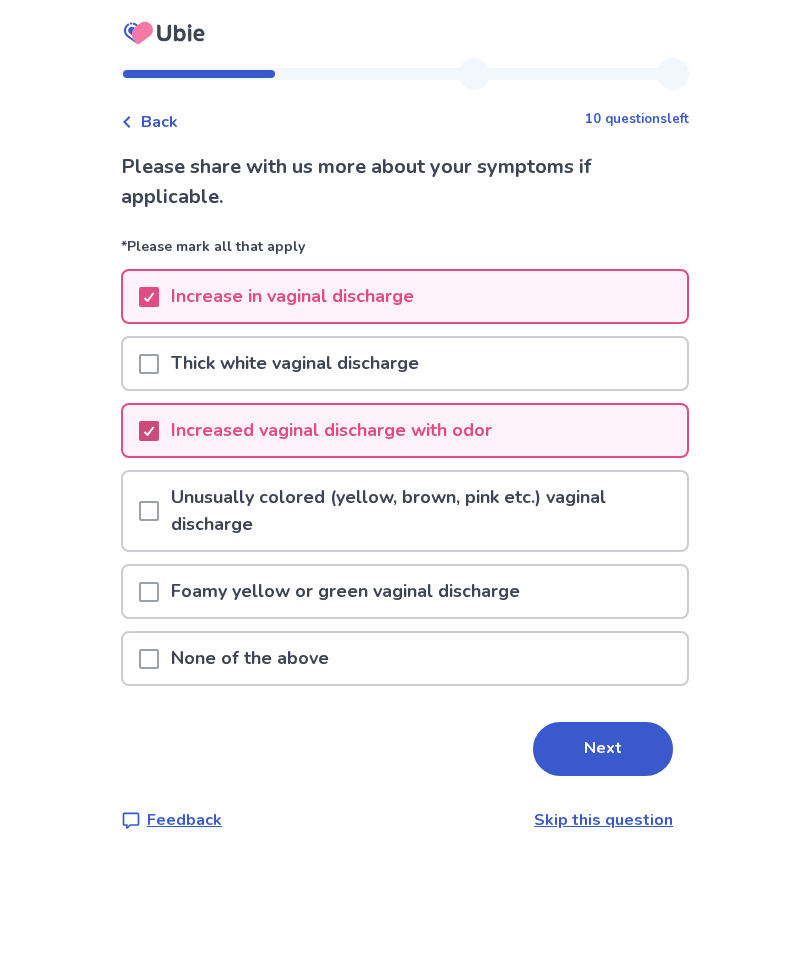 click on "Next" at bounding box center [603, 749] 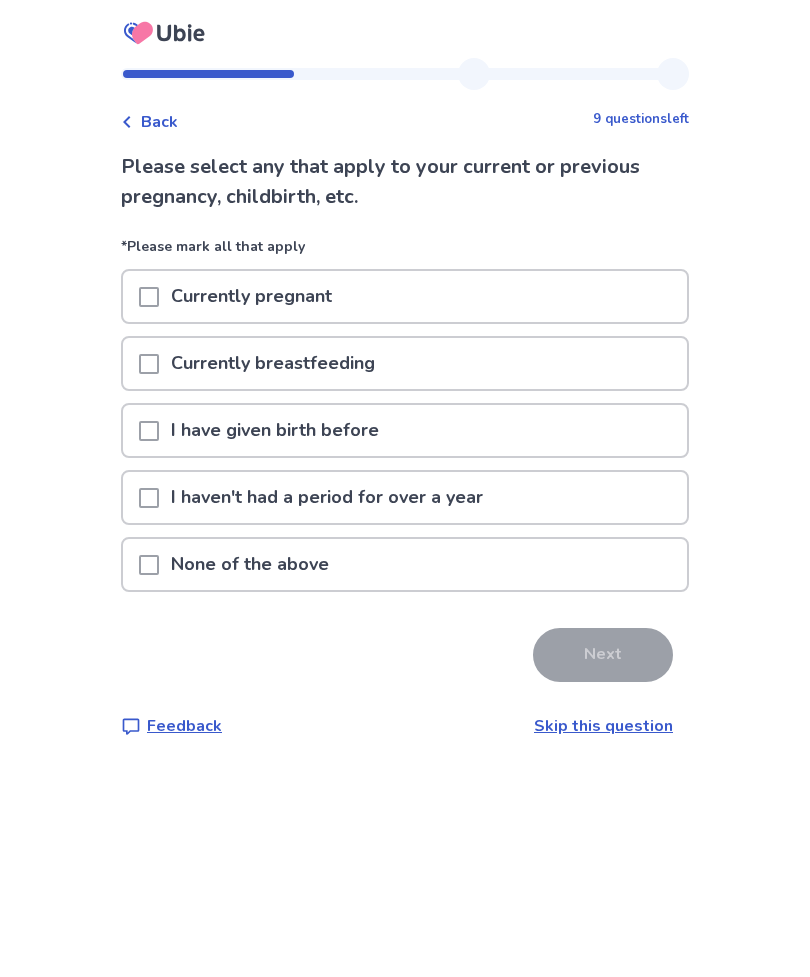 click at bounding box center (149, 564) 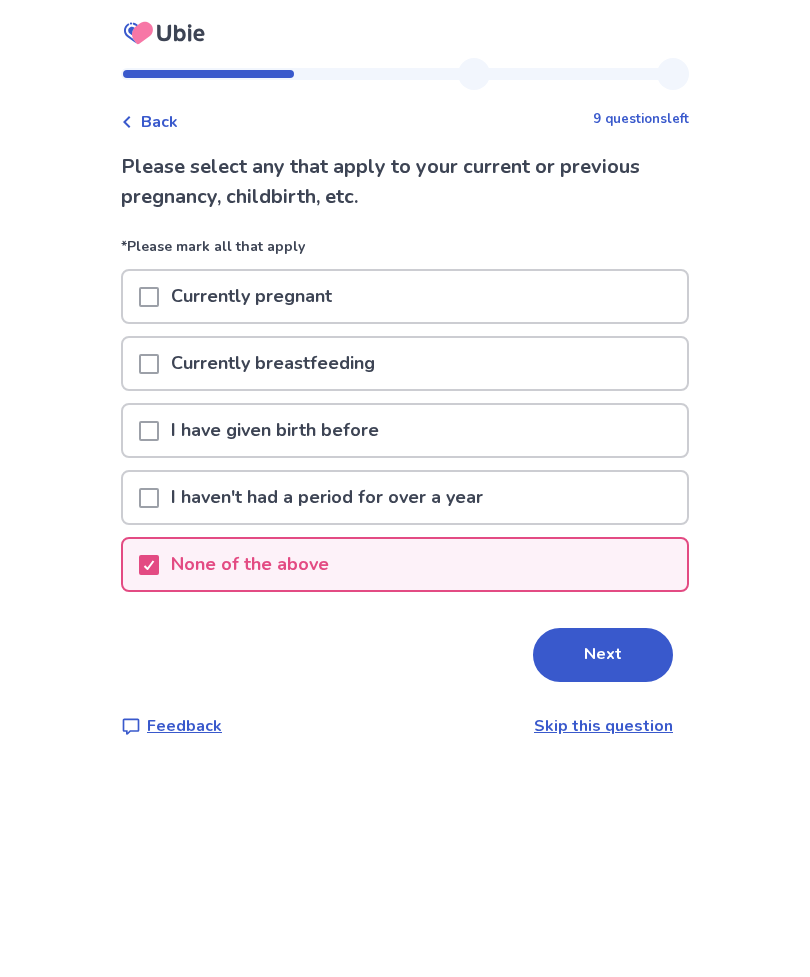 click on "Next" at bounding box center (603, 655) 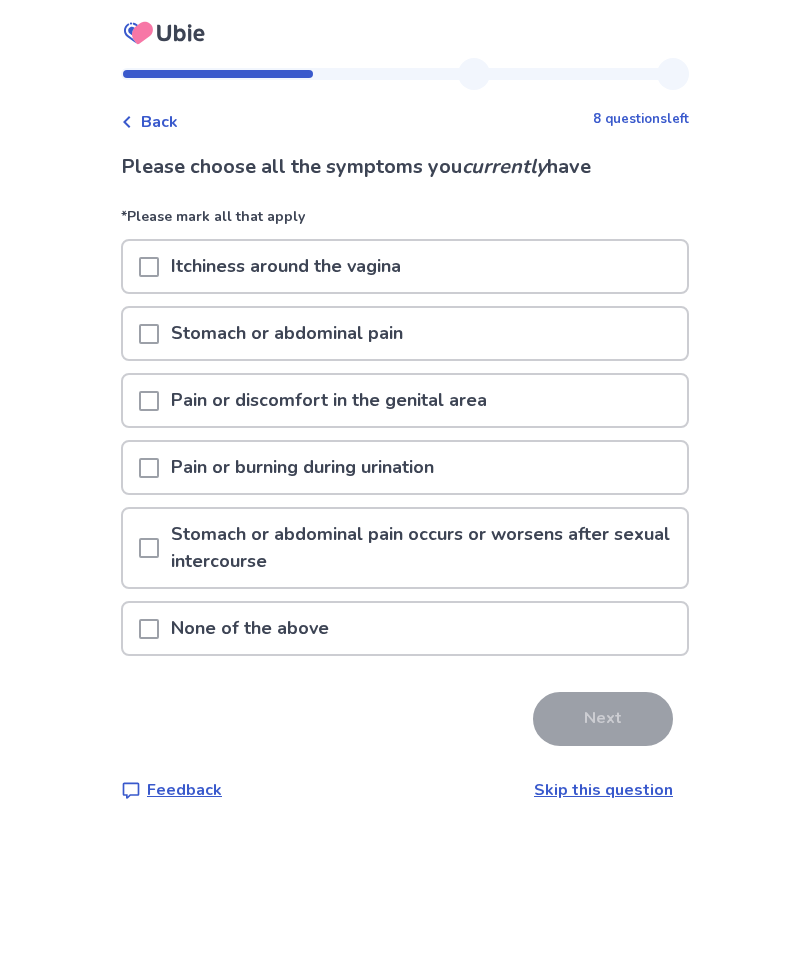 click at bounding box center [149, 628] 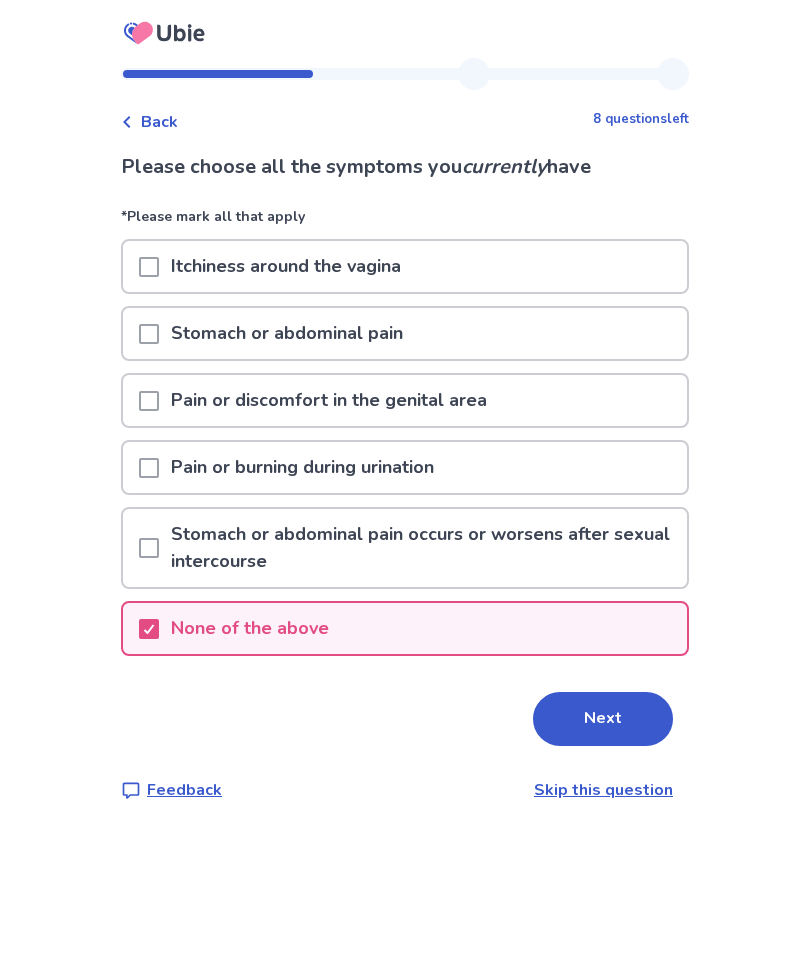 click on "Next" at bounding box center [603, 719] 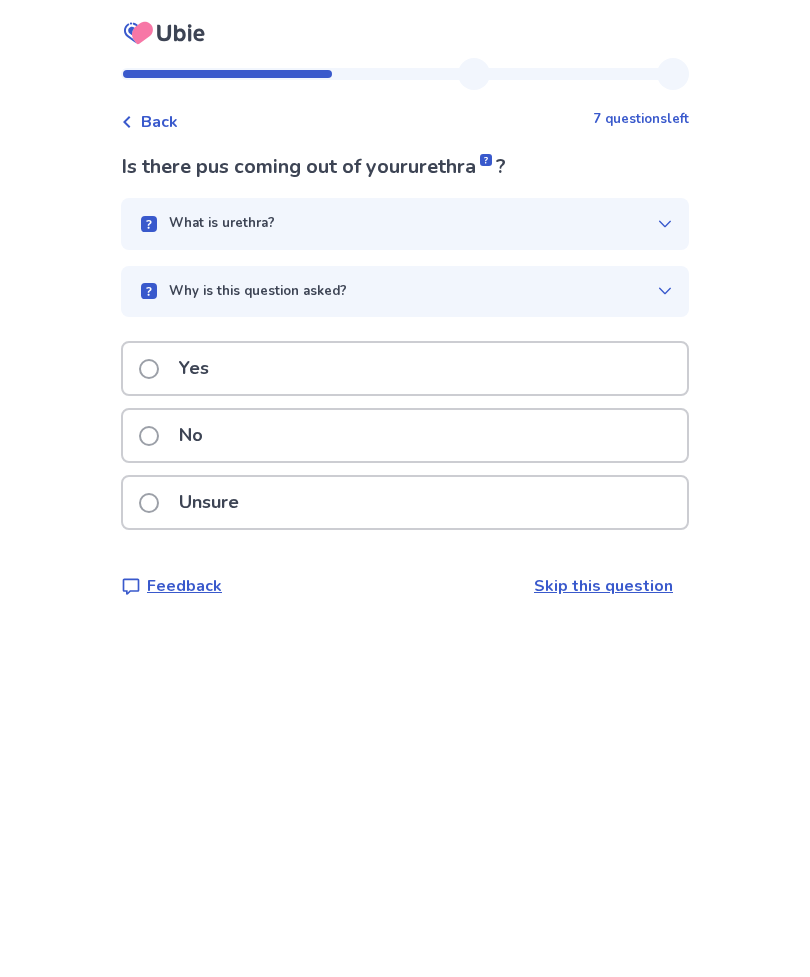 click on "What is urethra?" at bounding box center [222, 224] 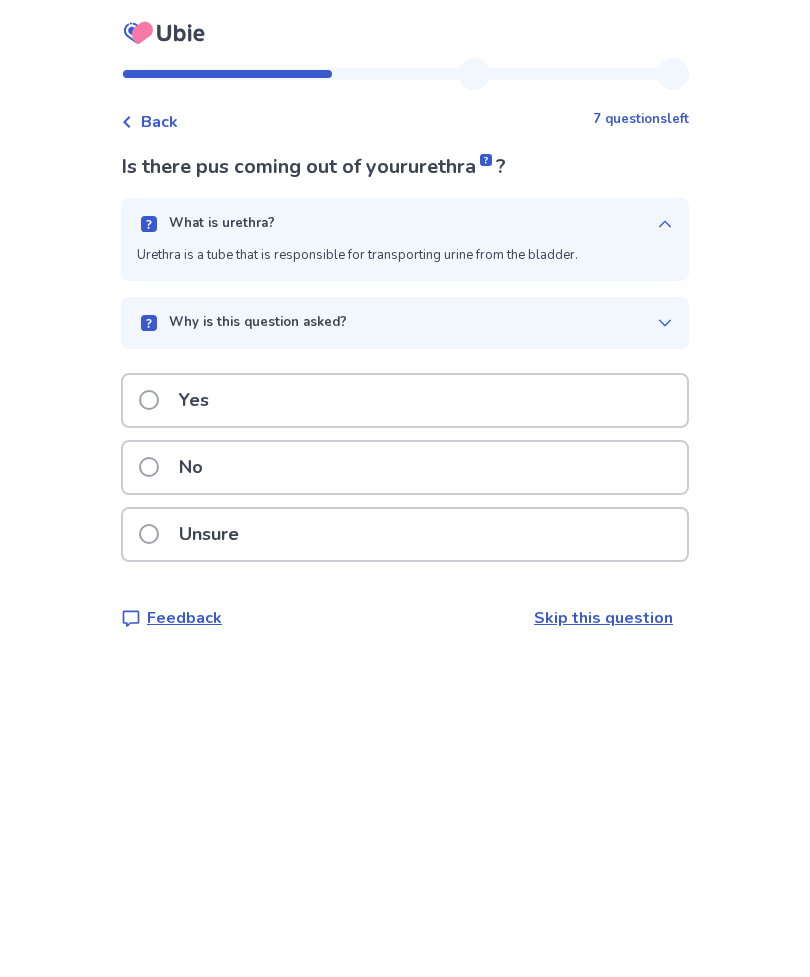 click on "What is urethra?" at bounding box center [222, 224] 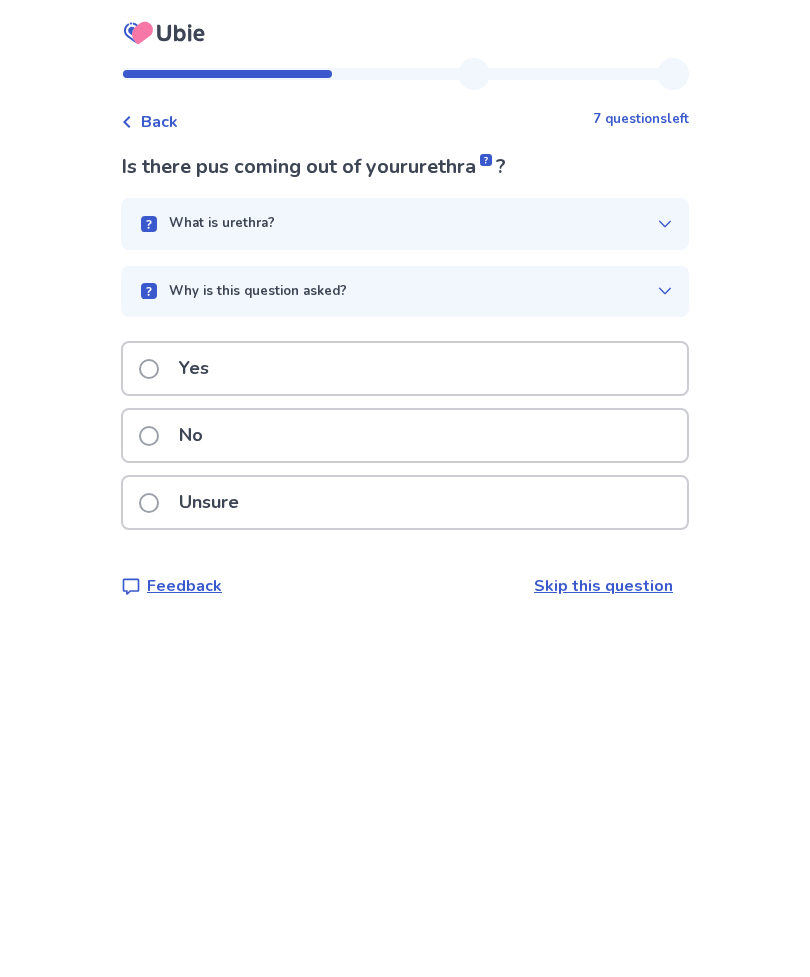click on "Why is this question asked?" at bounding box center (258, 292) 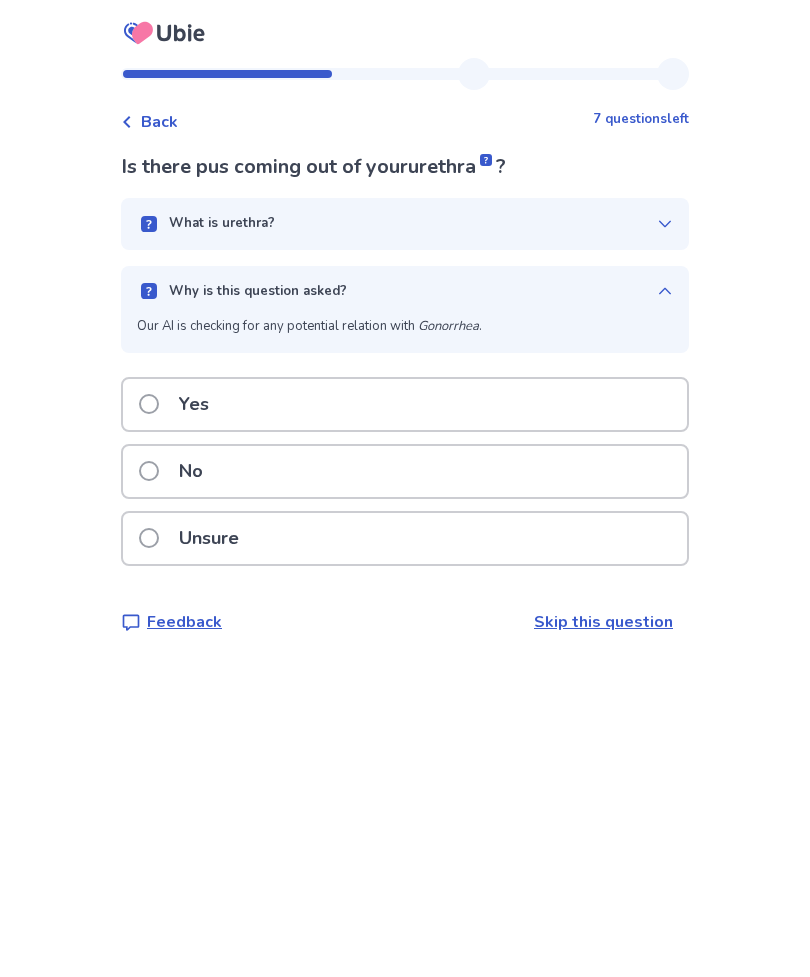 click on "Why is this question asked?" at bounding box center (258, 292) 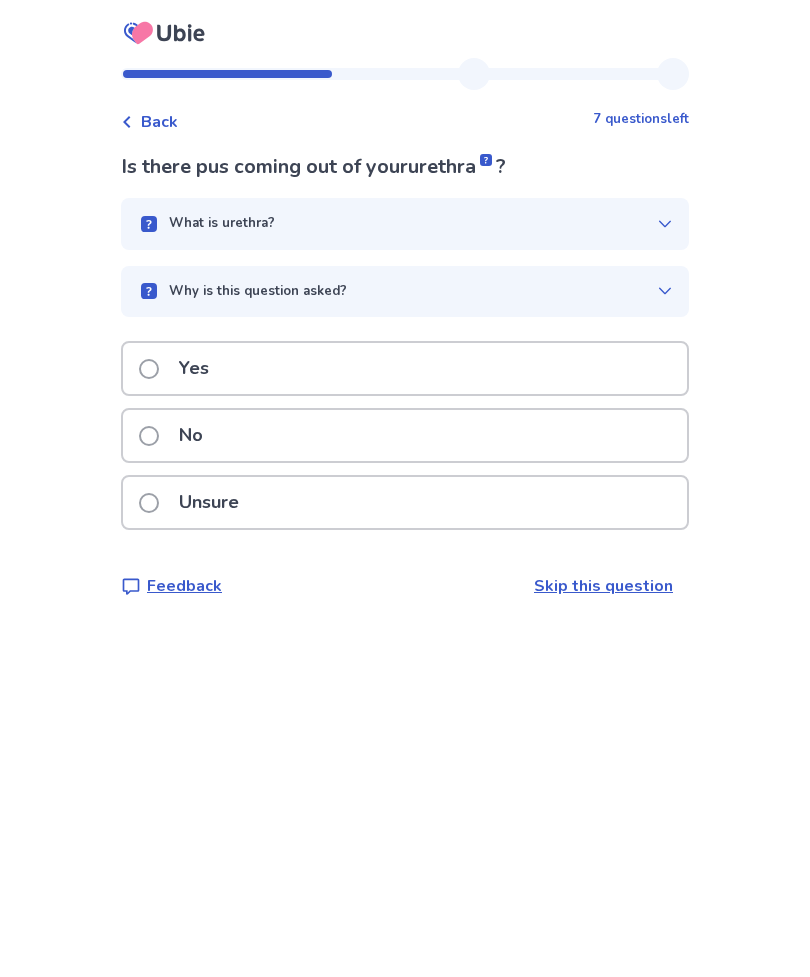 click on "What is urethra?" at bounding box center [222, 224] 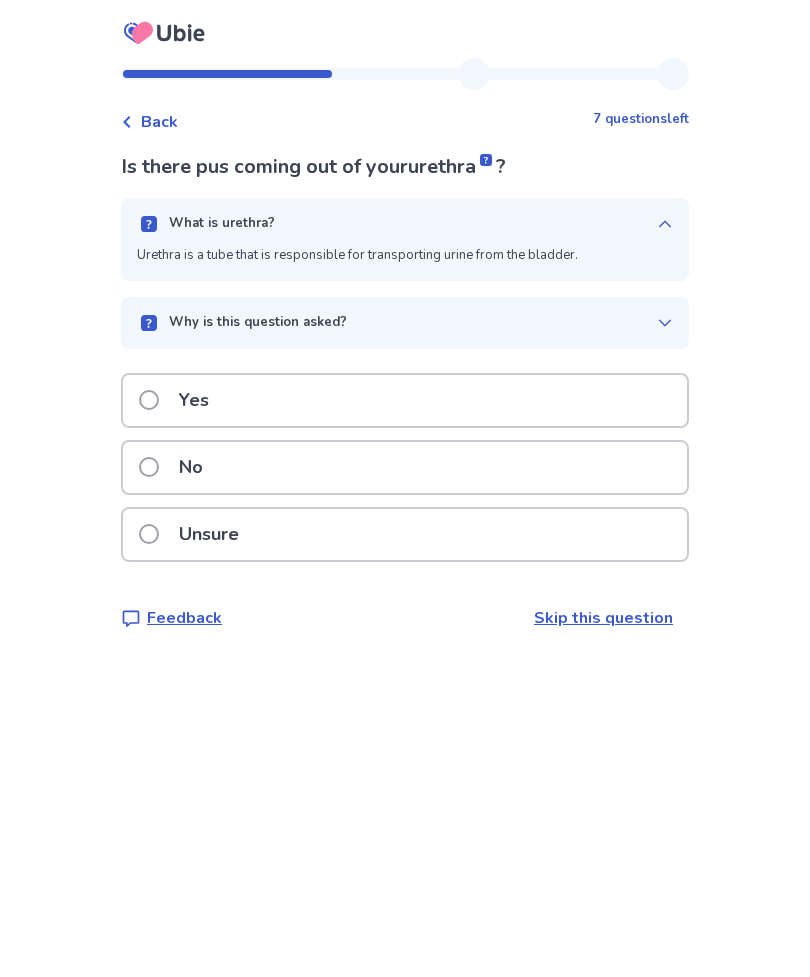 click on "What is urethra?" at bounding box center [222, 224] 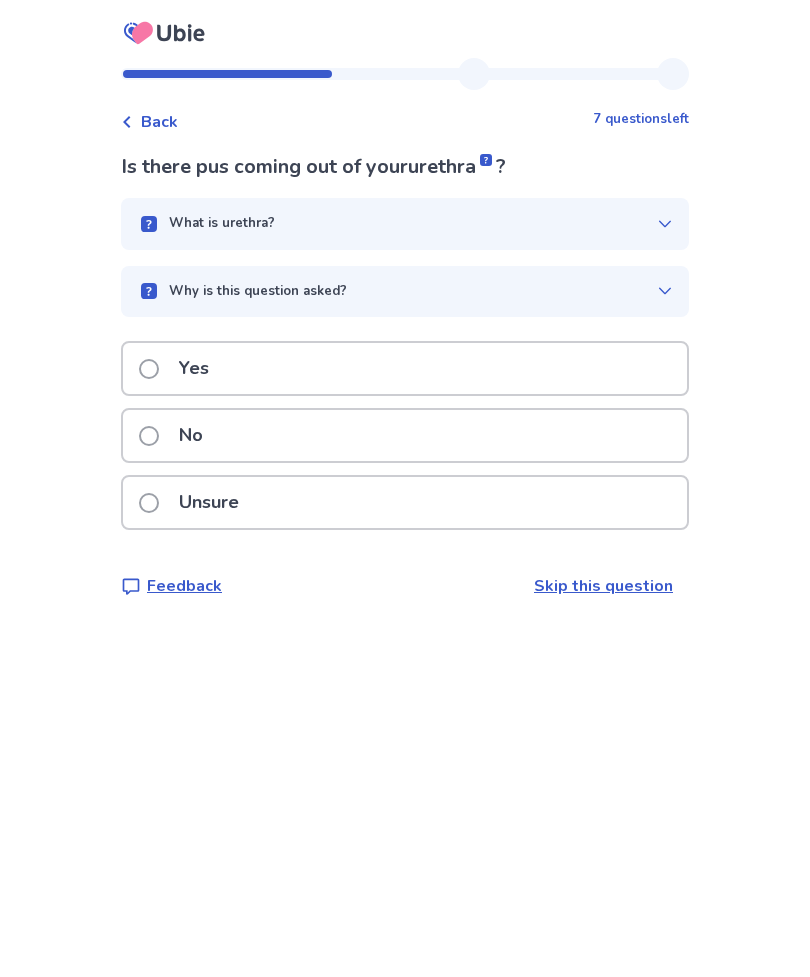 click on "Unsure" at bounding box center (209, 502) 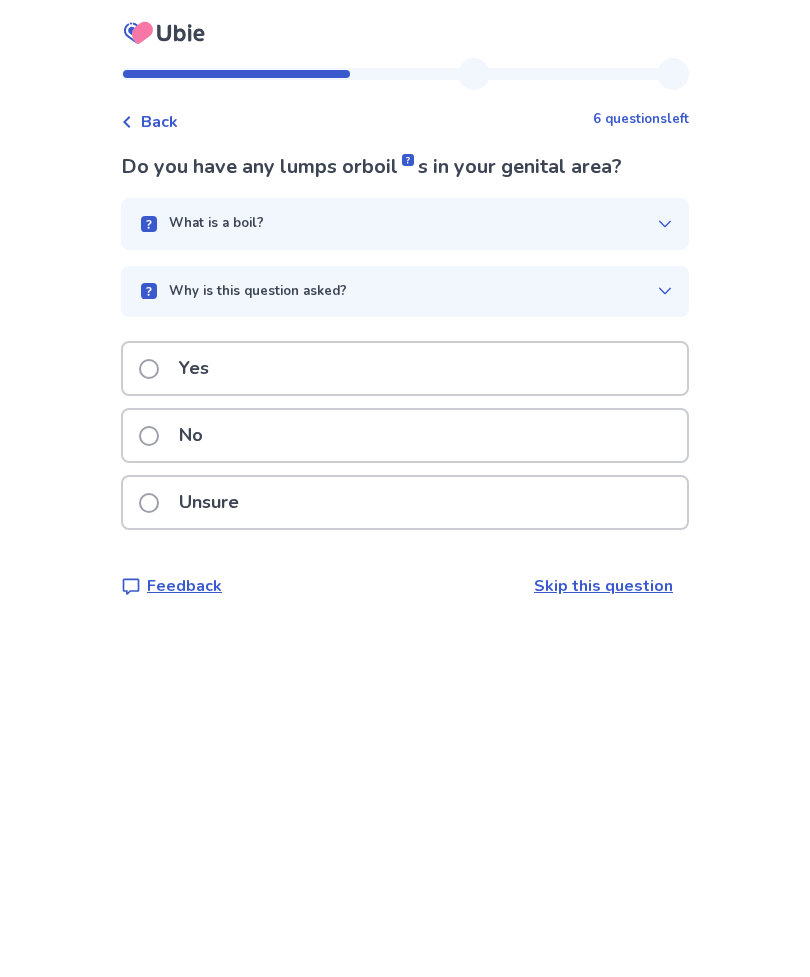 click on "No" at bounding box center (177, 435) 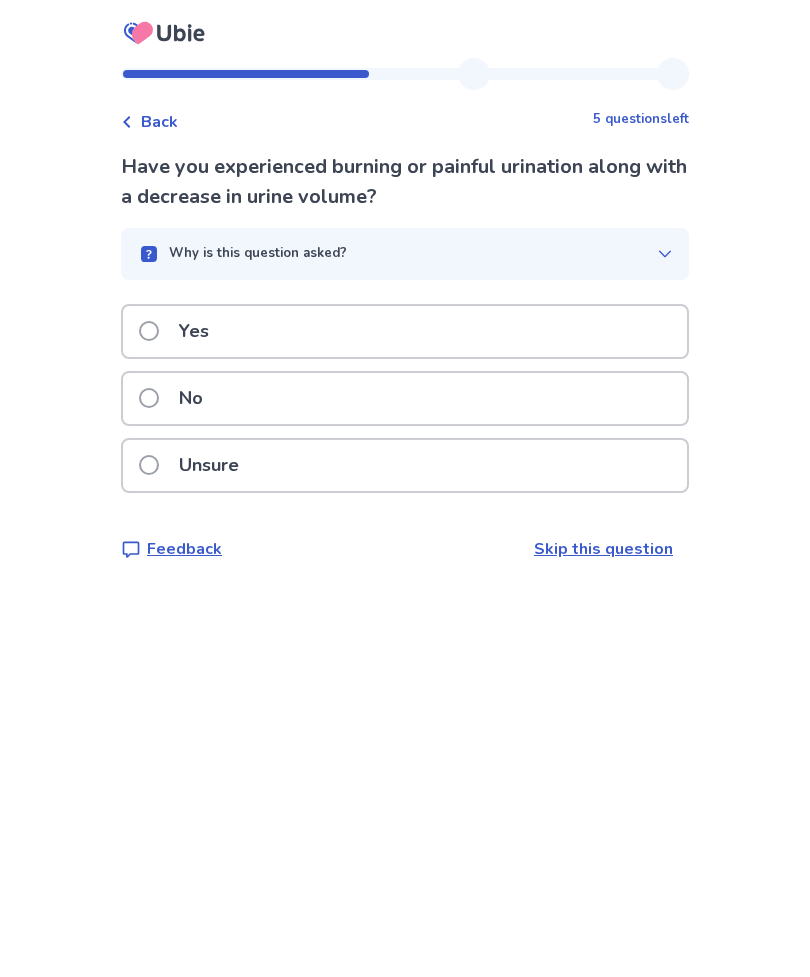 click on "No" at bounding box center (191, 398) 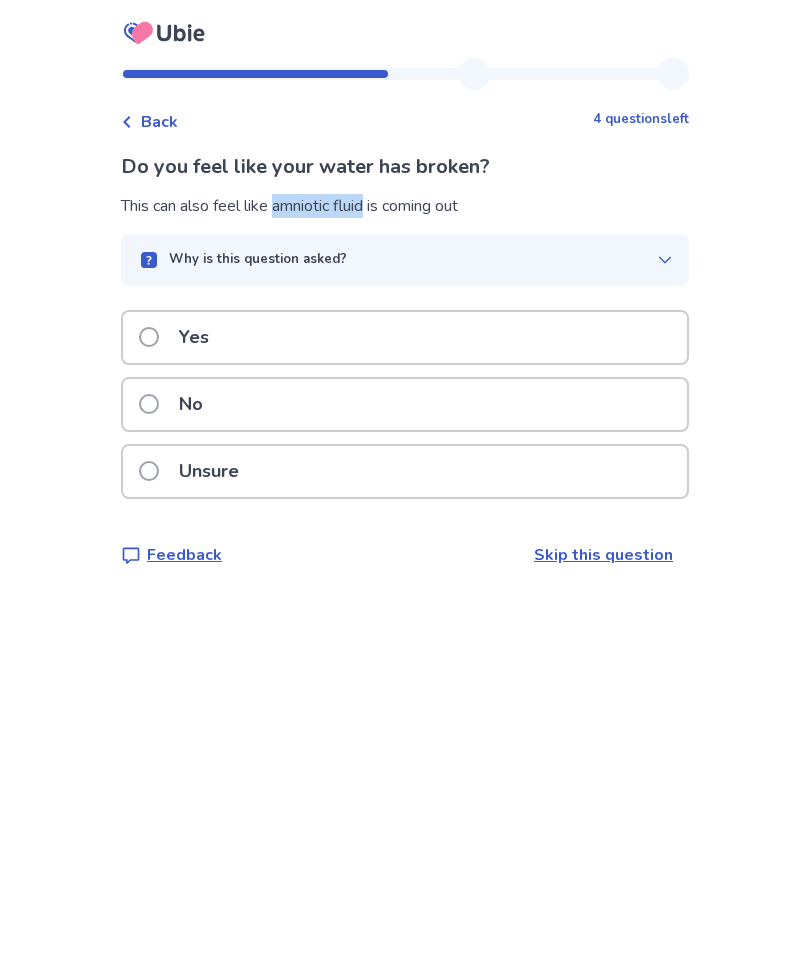click on "No" at bounding box center (191, 404) 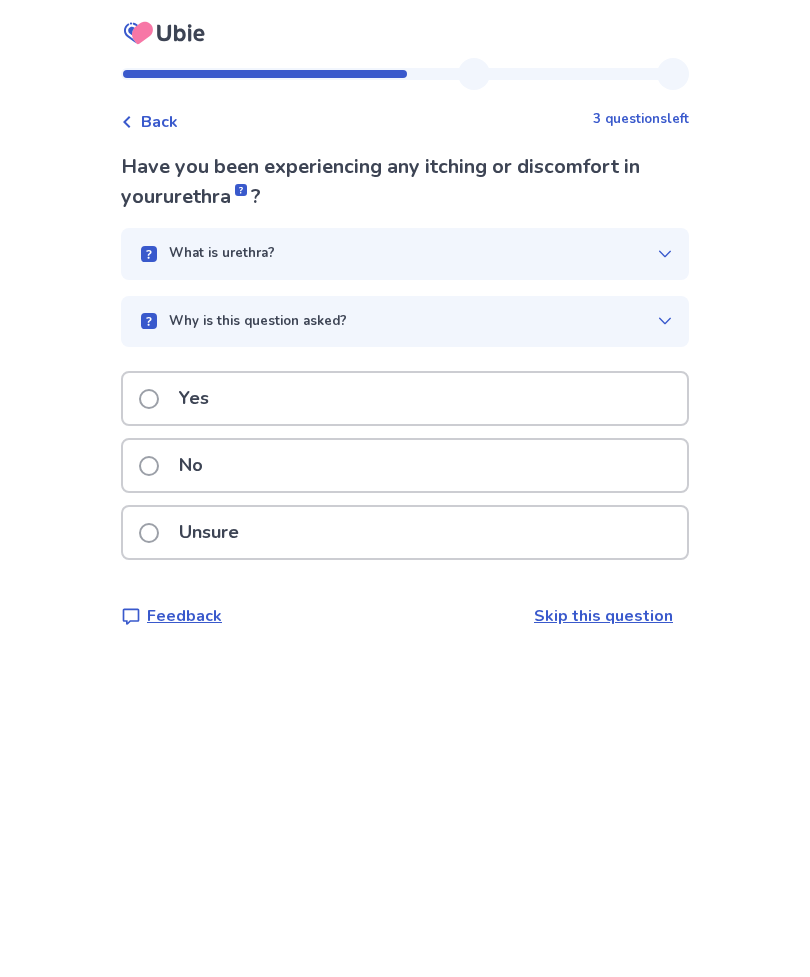 click on "No" at bounding box center [191, 465] 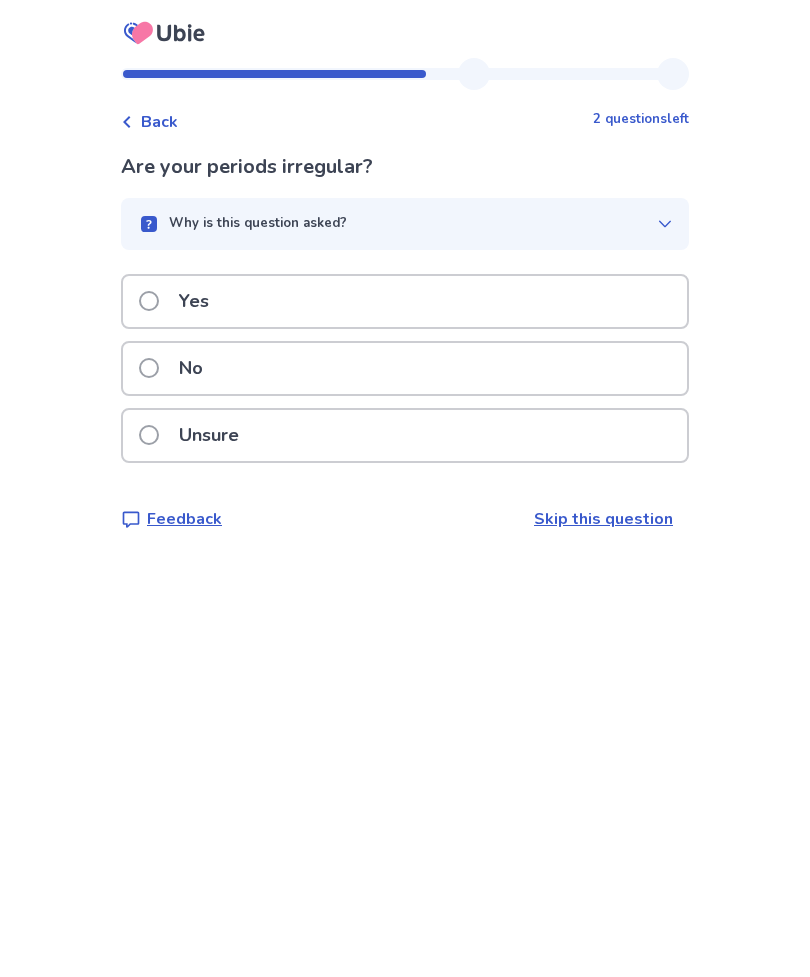 click at bounding box center [149, 368] 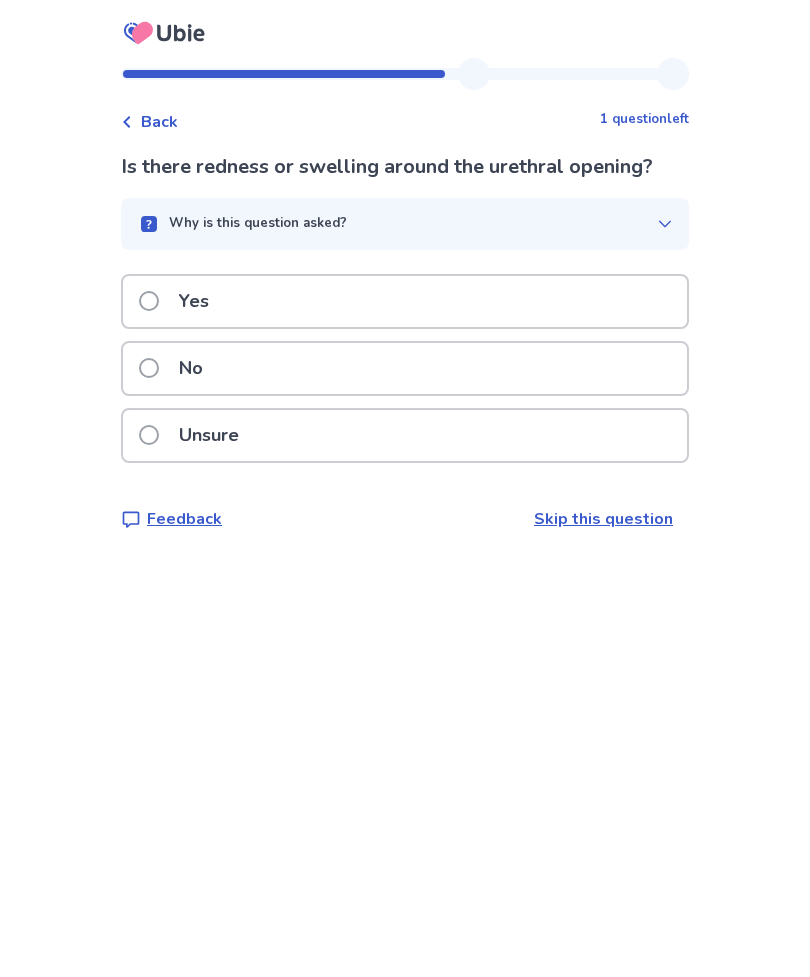 click on "Unsure" at bounding box center [209, 435] 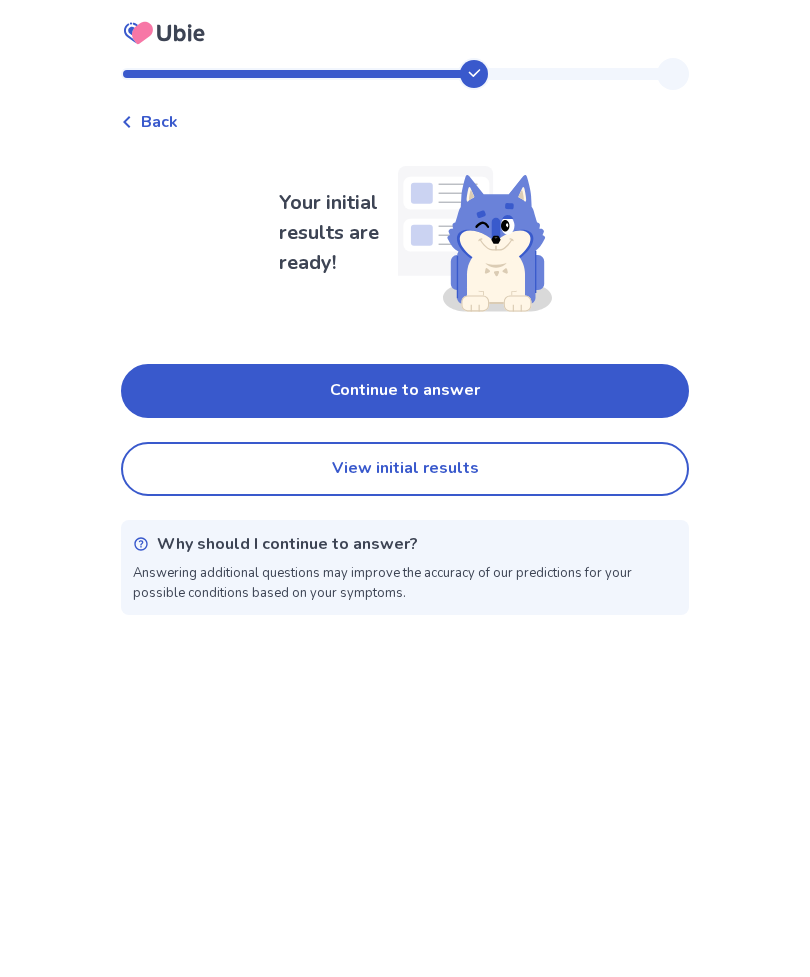 click on "Continue to answer" at bounding box center (405, 391) 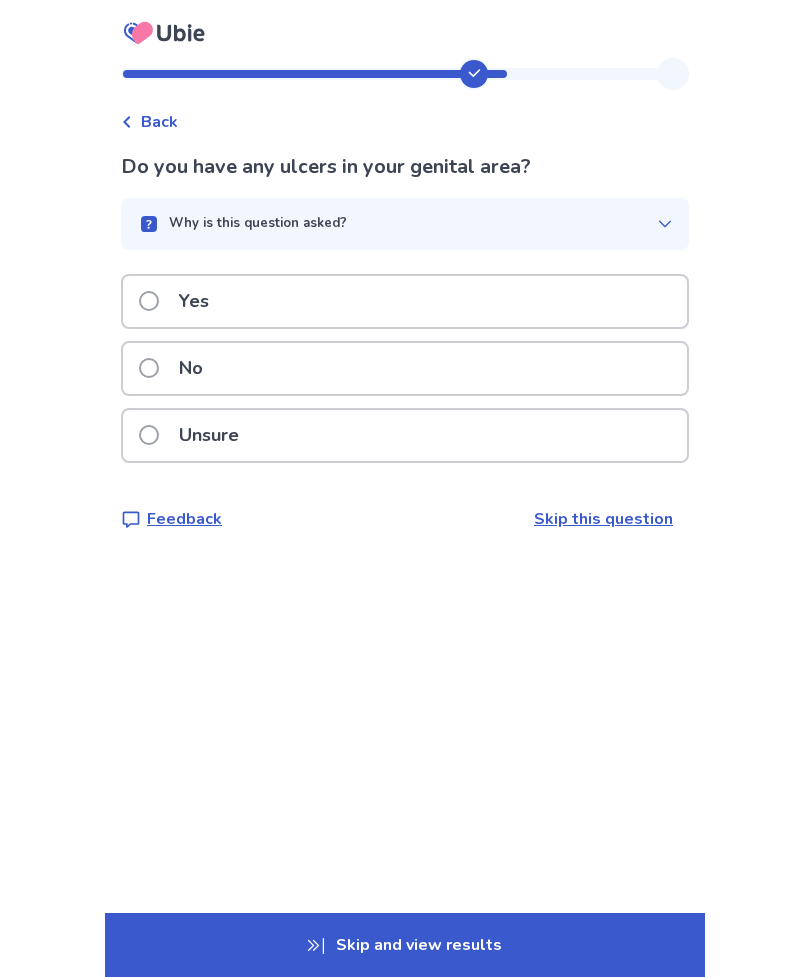 click on "Unsure" at bounding box center [209, 435] 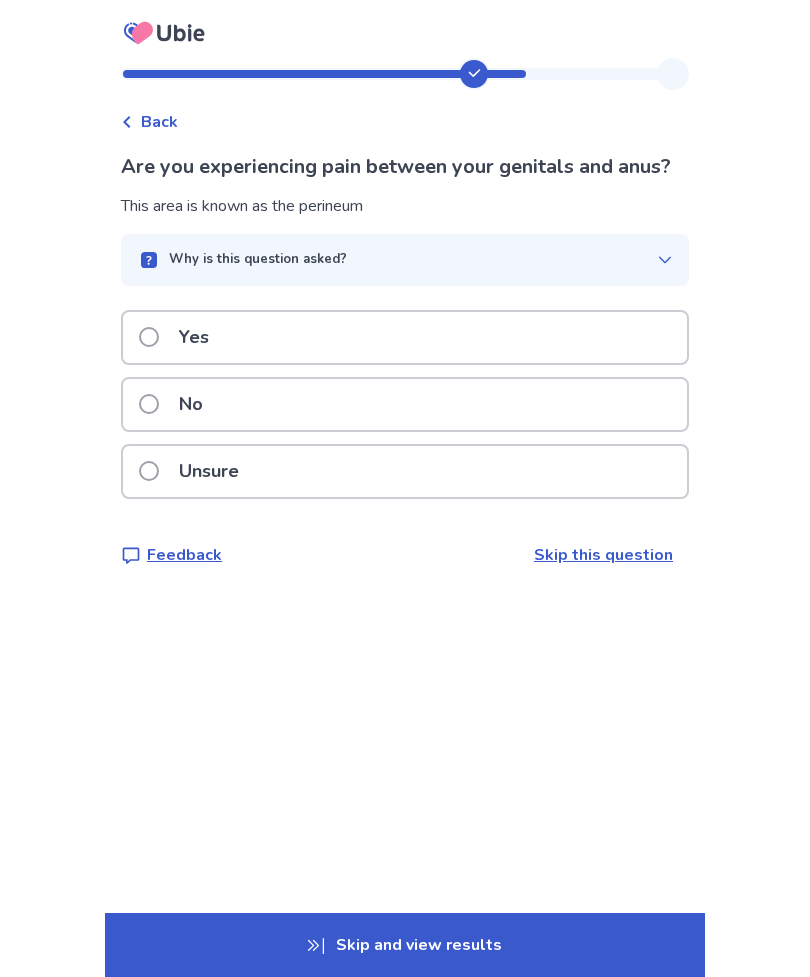 click on "No" at bounding box center [191, 404] 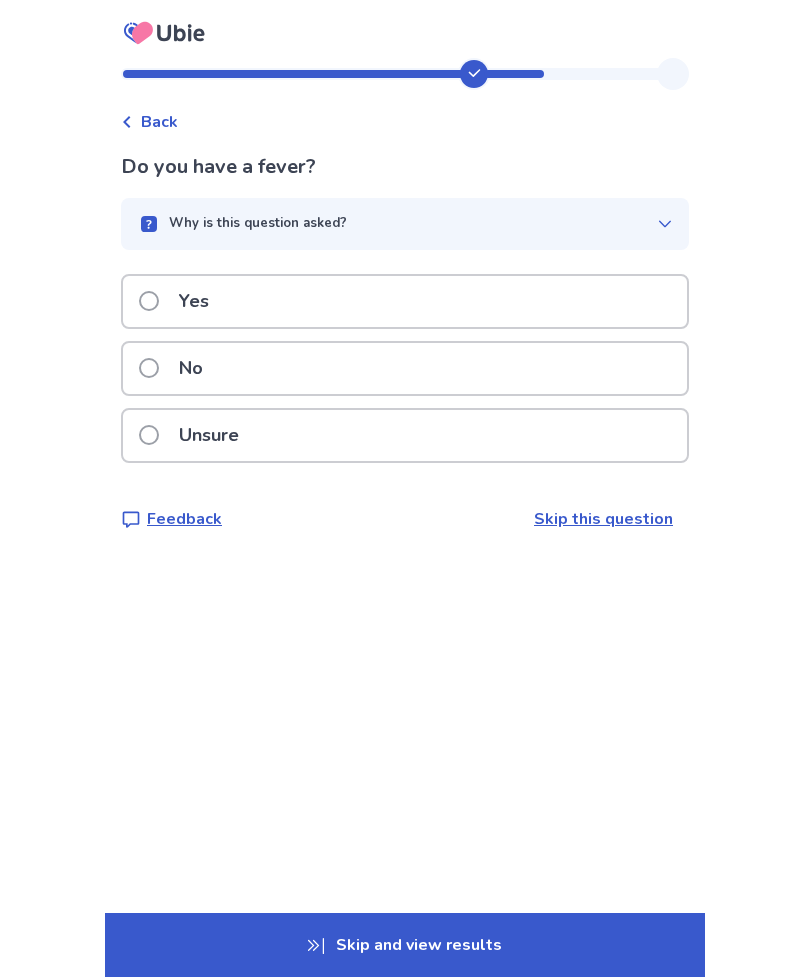 click on "No" at bounding box center [191, 368] 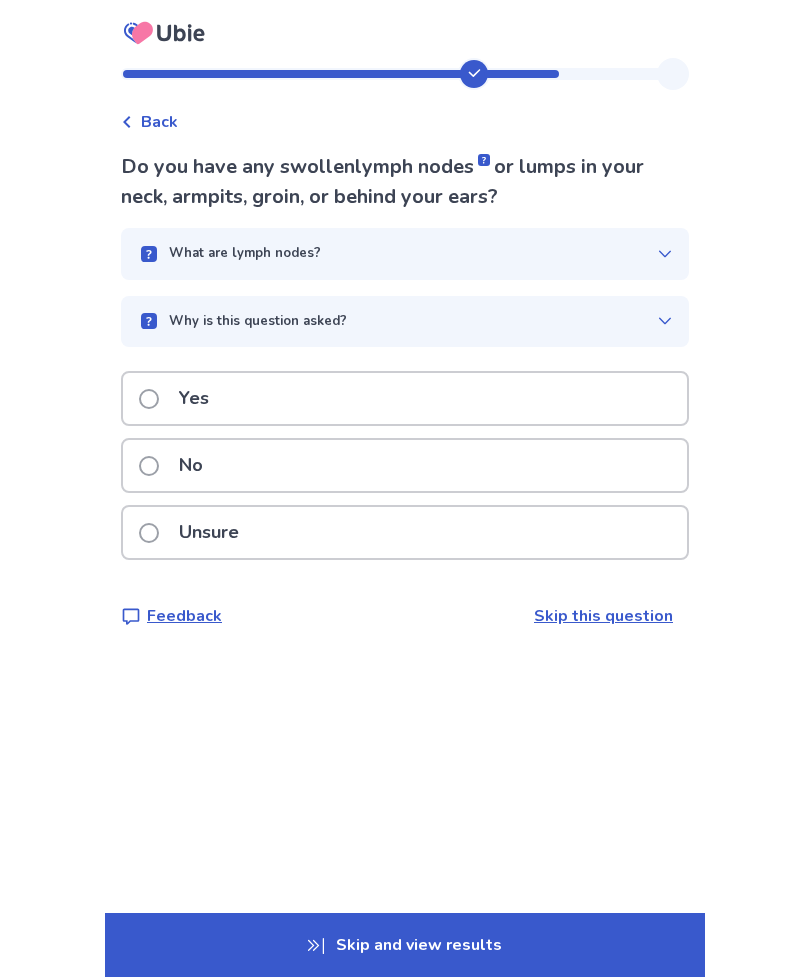 click on "No" at bounding box center (191, 465) 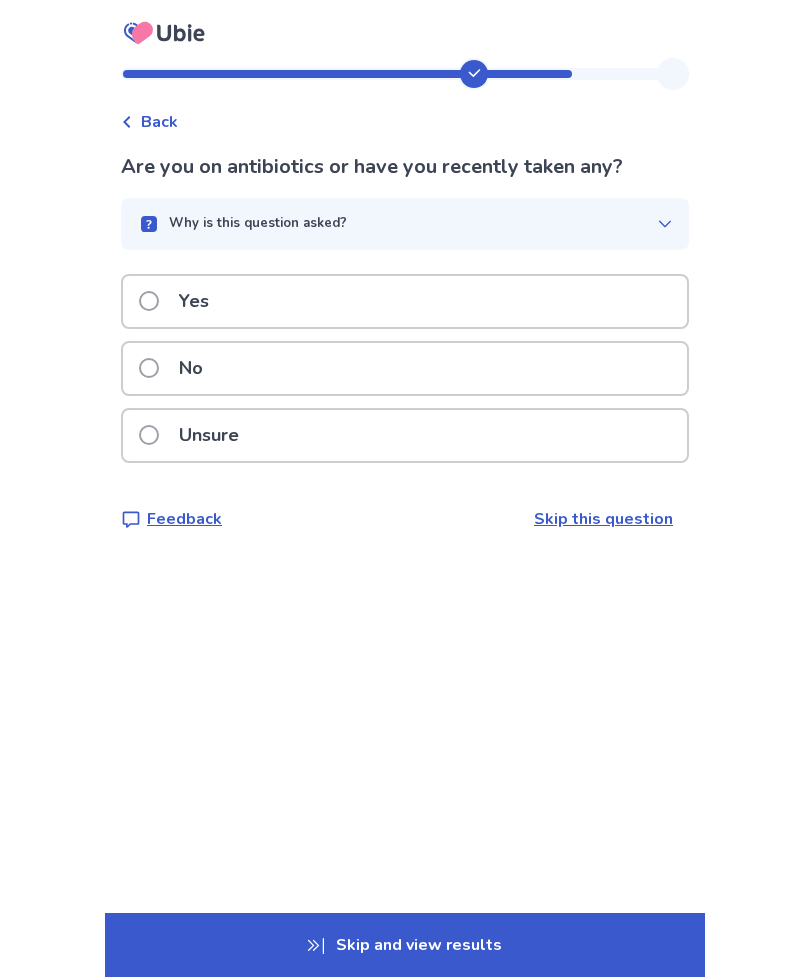 click at bounding box center [149, 368] 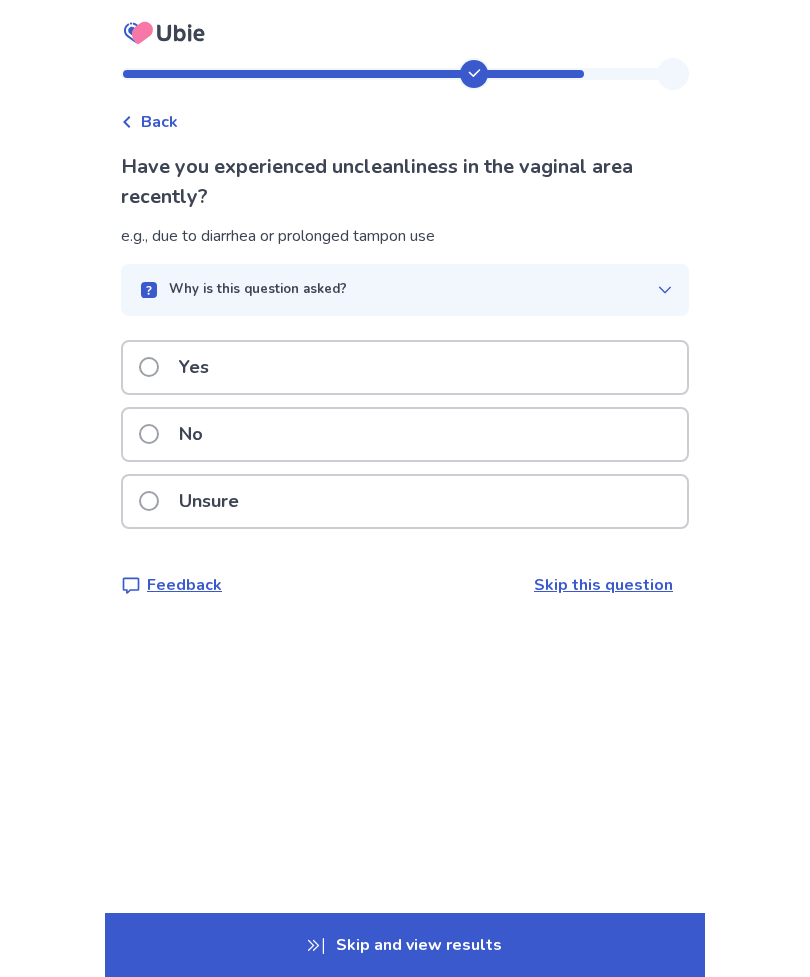 click on "Unsure" at bounding box center [209, 501] 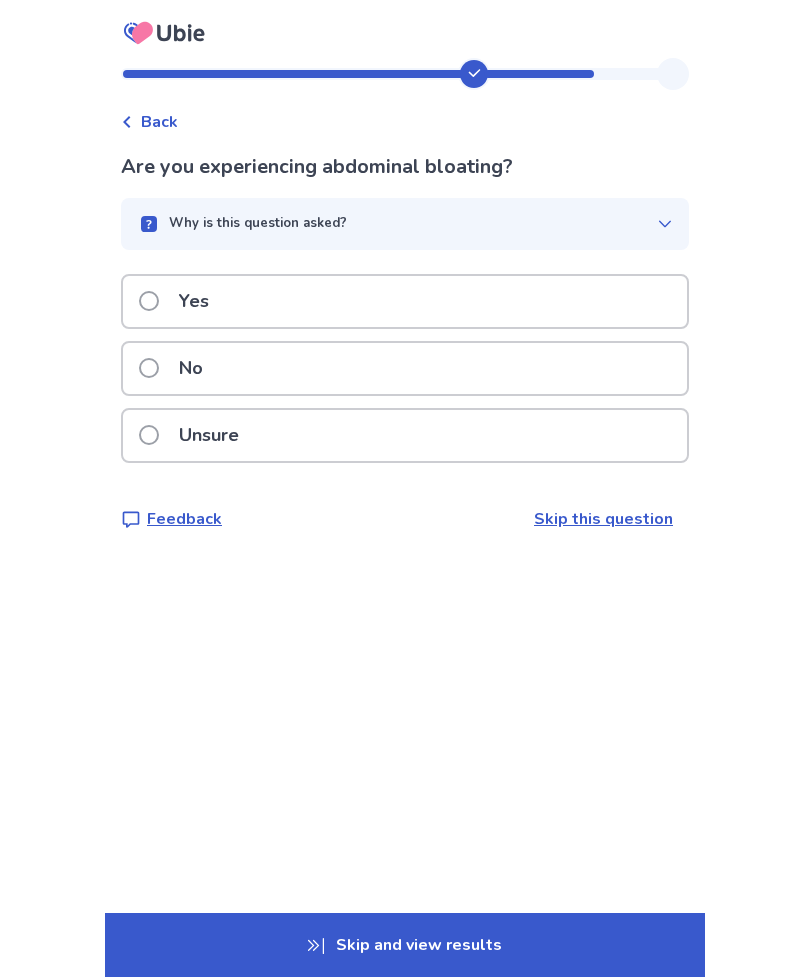 click on "No" at bounding box center [191, 368] 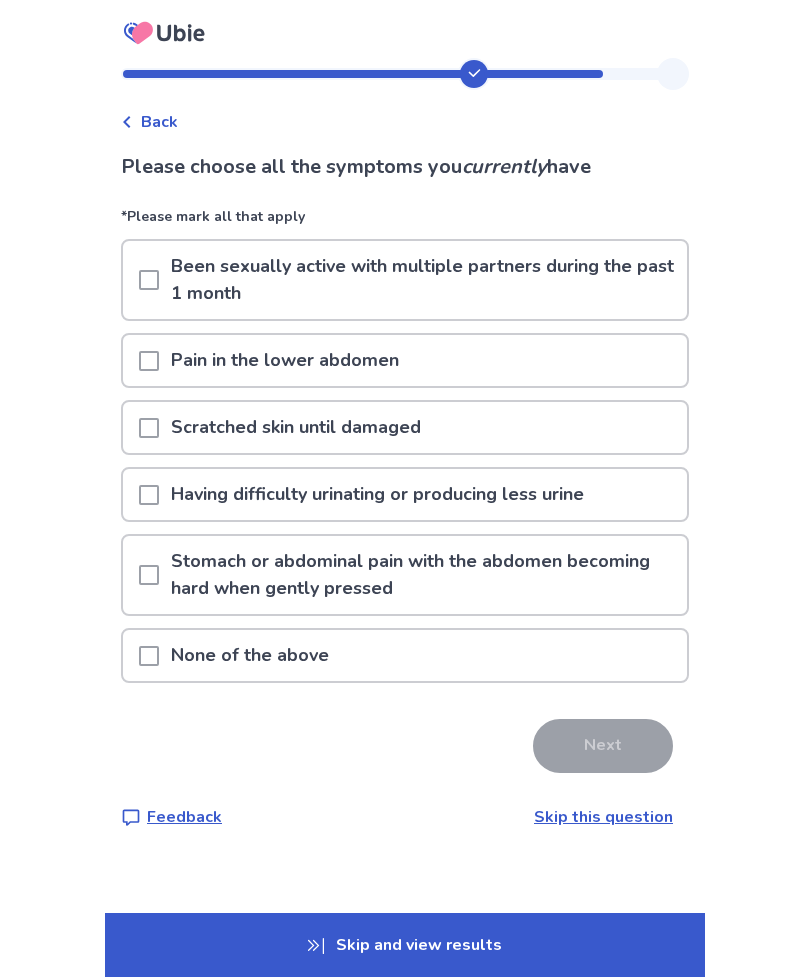 click on "None of the above" at bounding box center (250, 655) 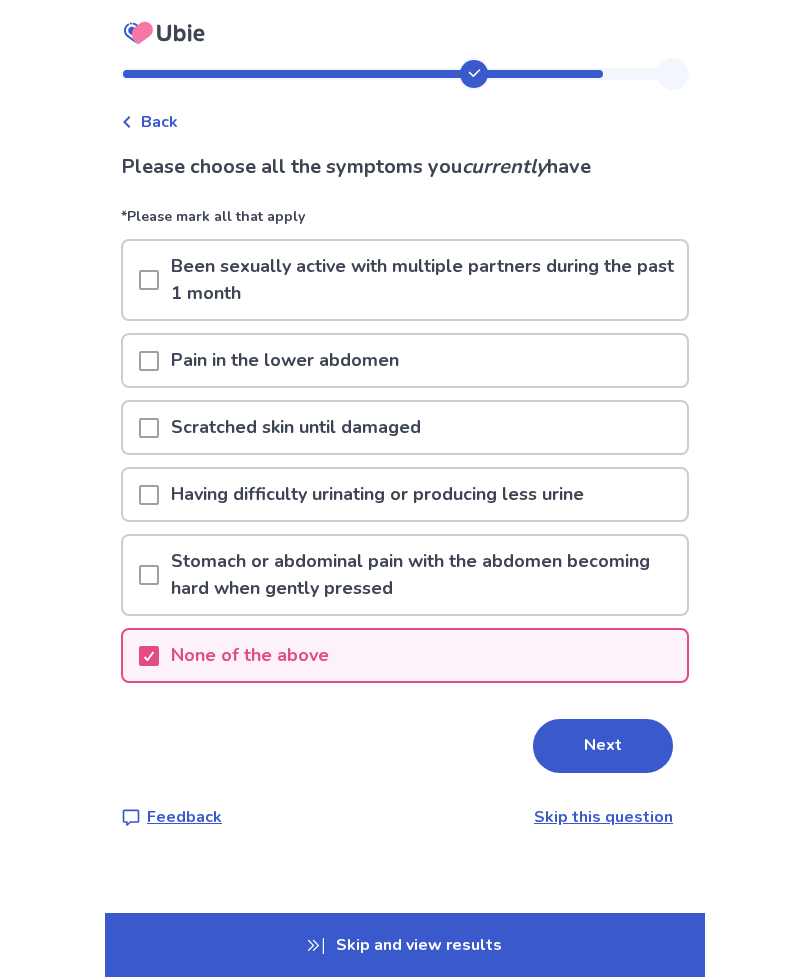click on "Next" at bounding box center (603, 746) 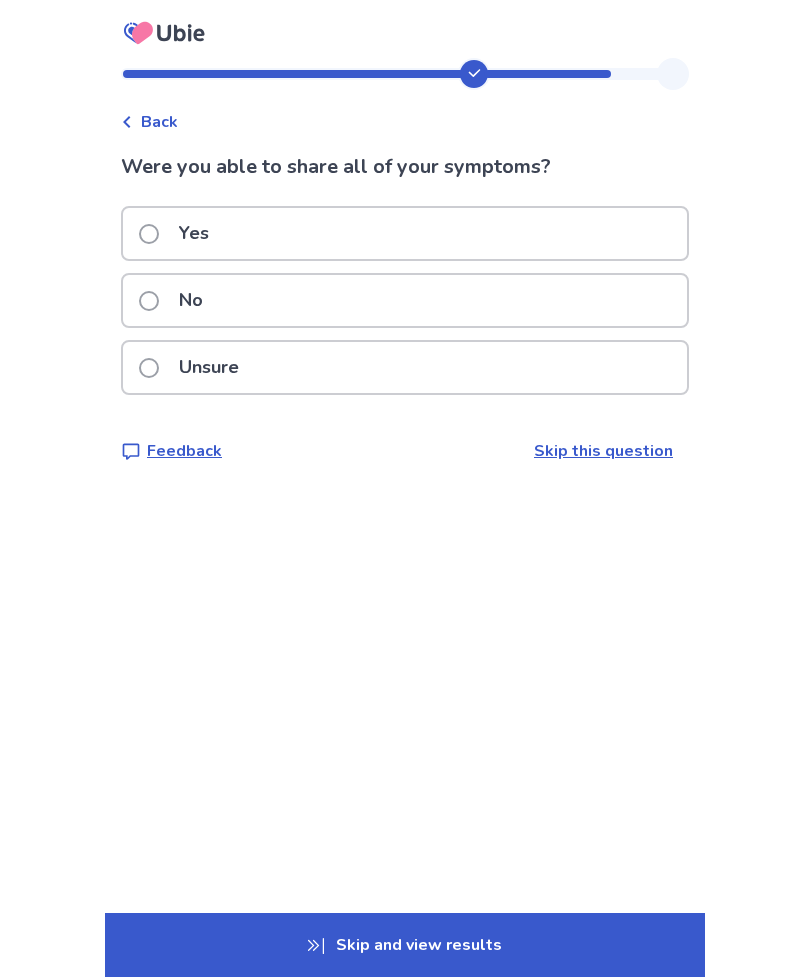 click on "No" at bounding box center [191, 300] 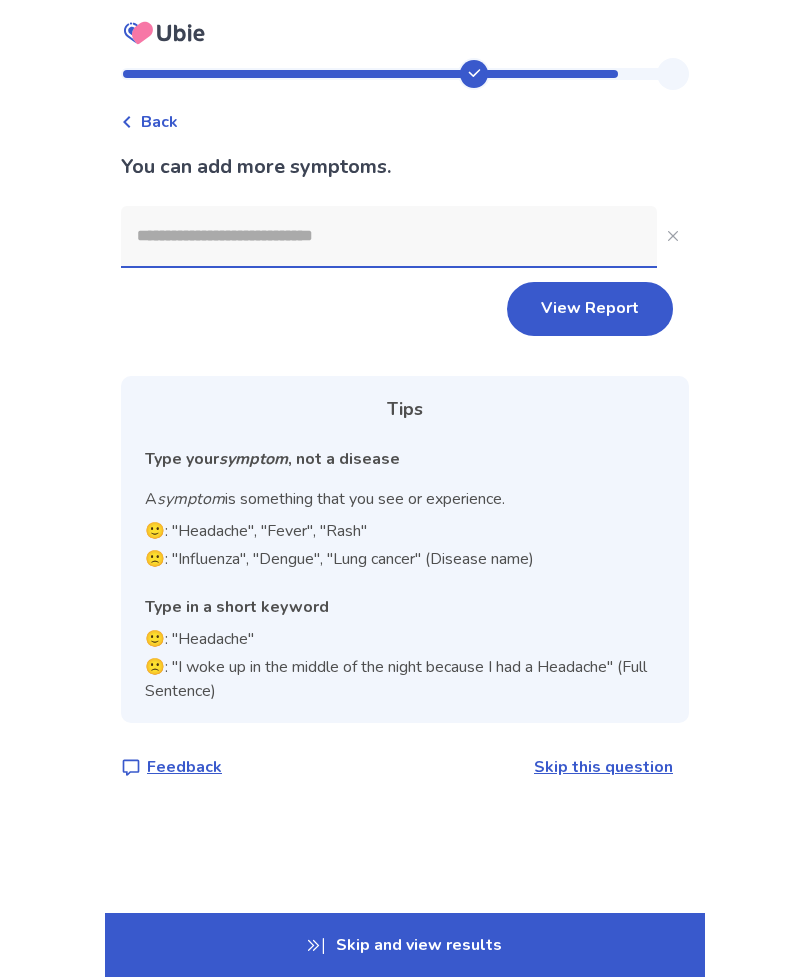 click 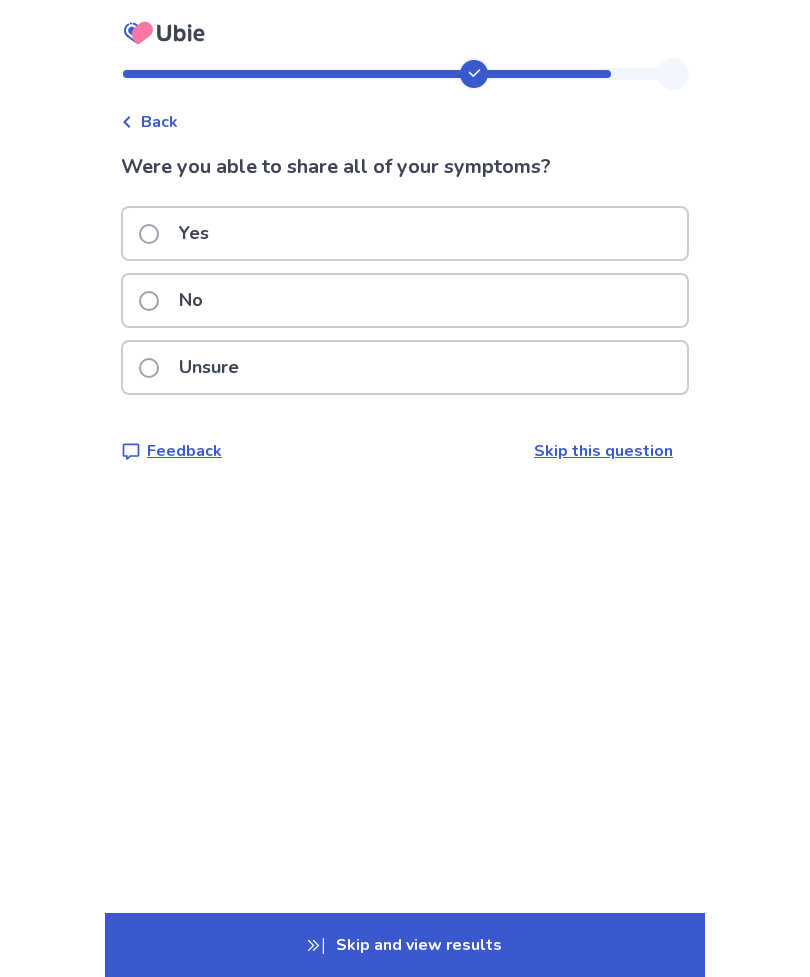click on "Yes" at bounding box center (194, 233) 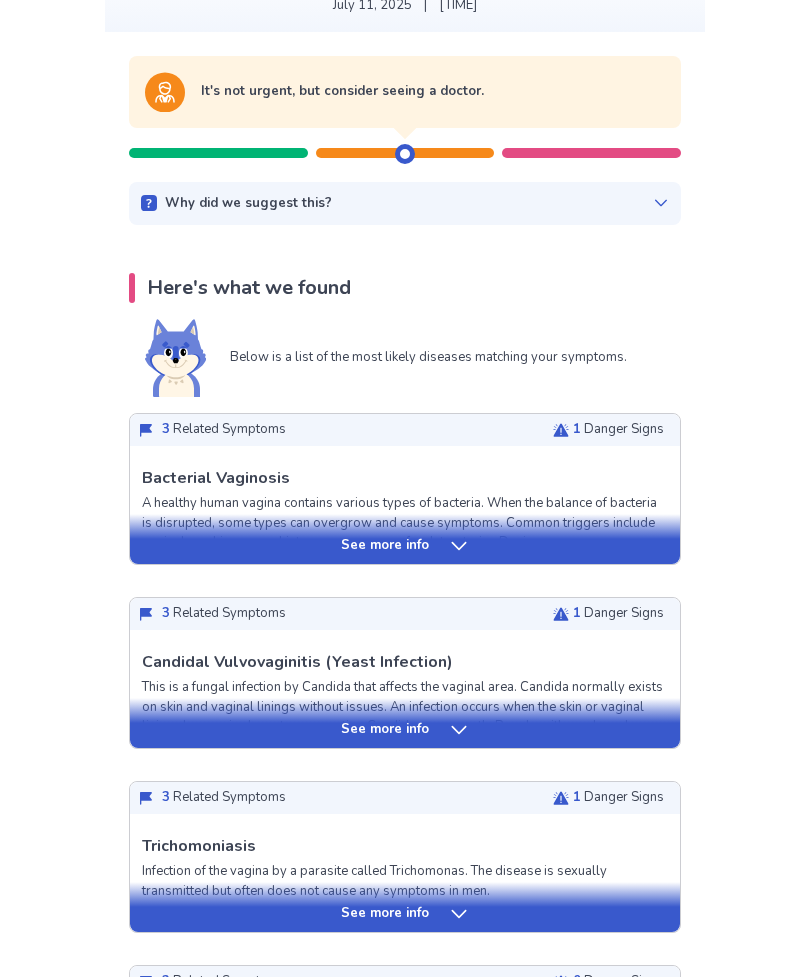 click on "Why did we suggest this?" at bounding box center (248, 205) 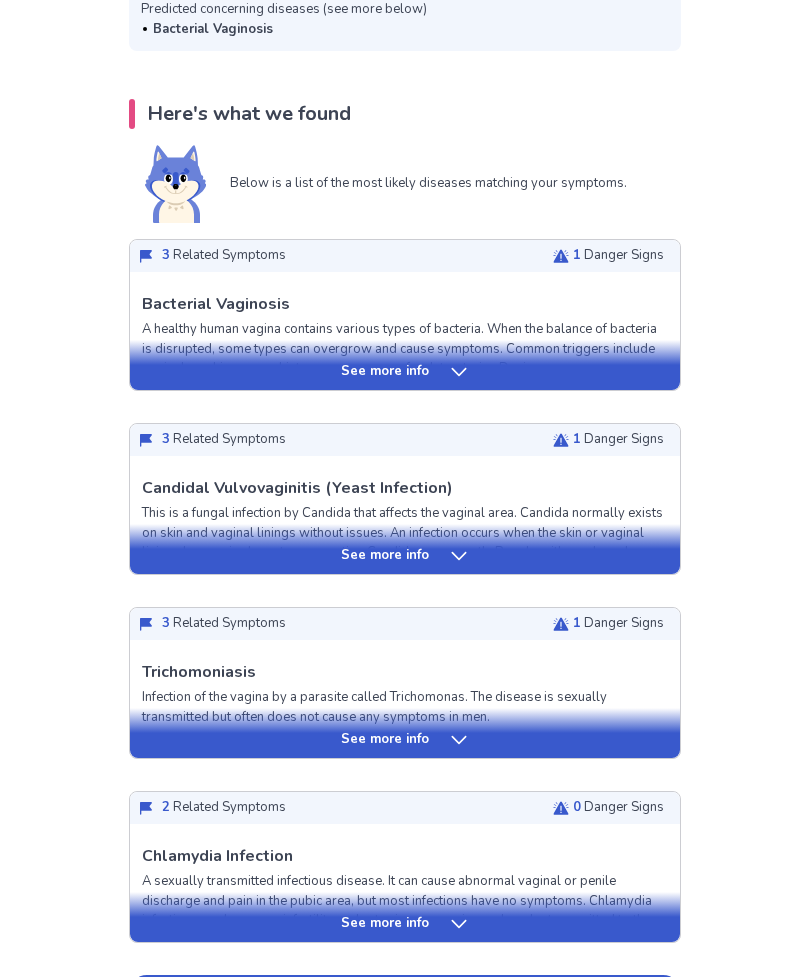 scroll, scrollTop: 481, scrollLeft: 0, axis: vertical 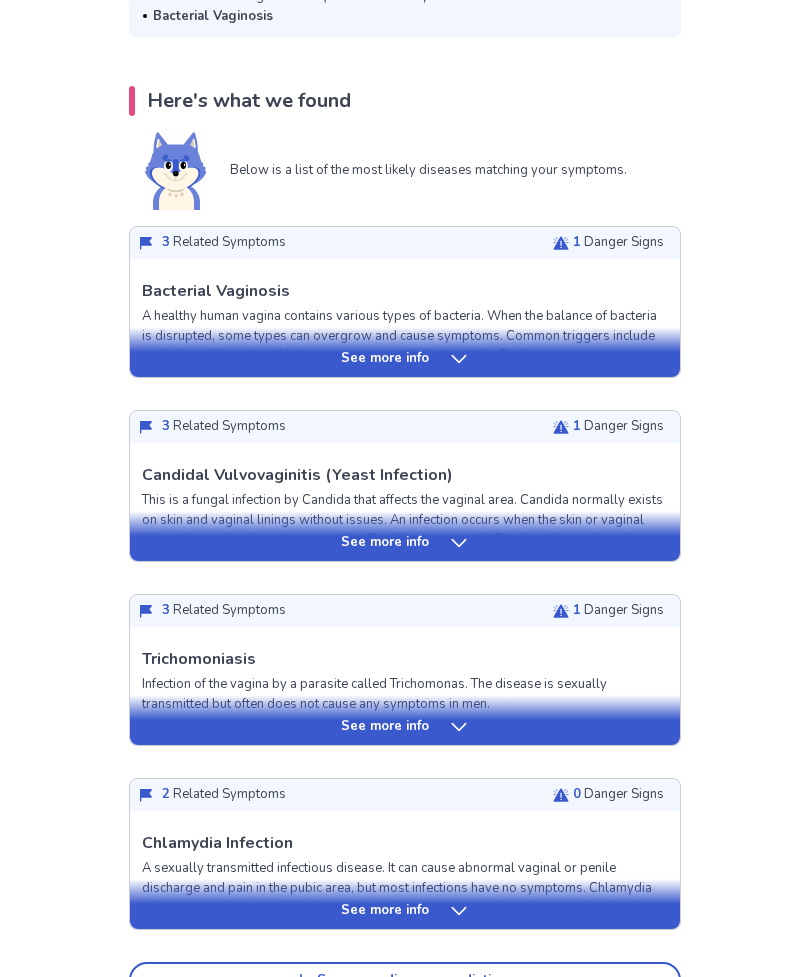 click on "See more info" at bounding box center (405, 352) 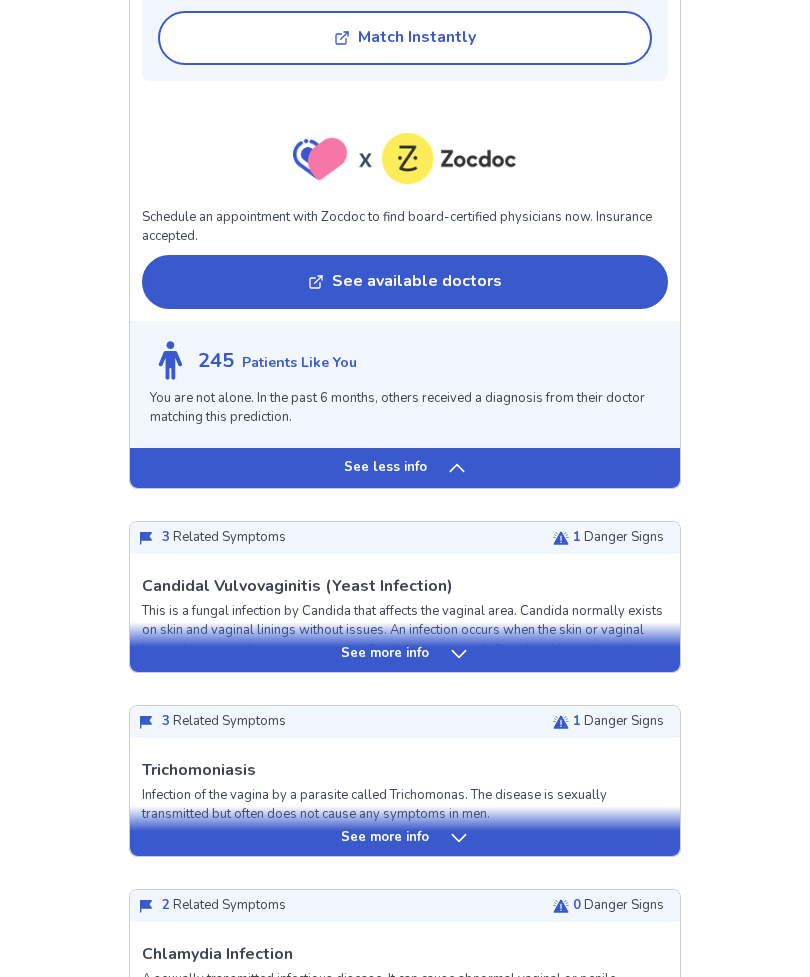 scroll, scrollTop: 1840, scrollLeft: 0, axis: vertical 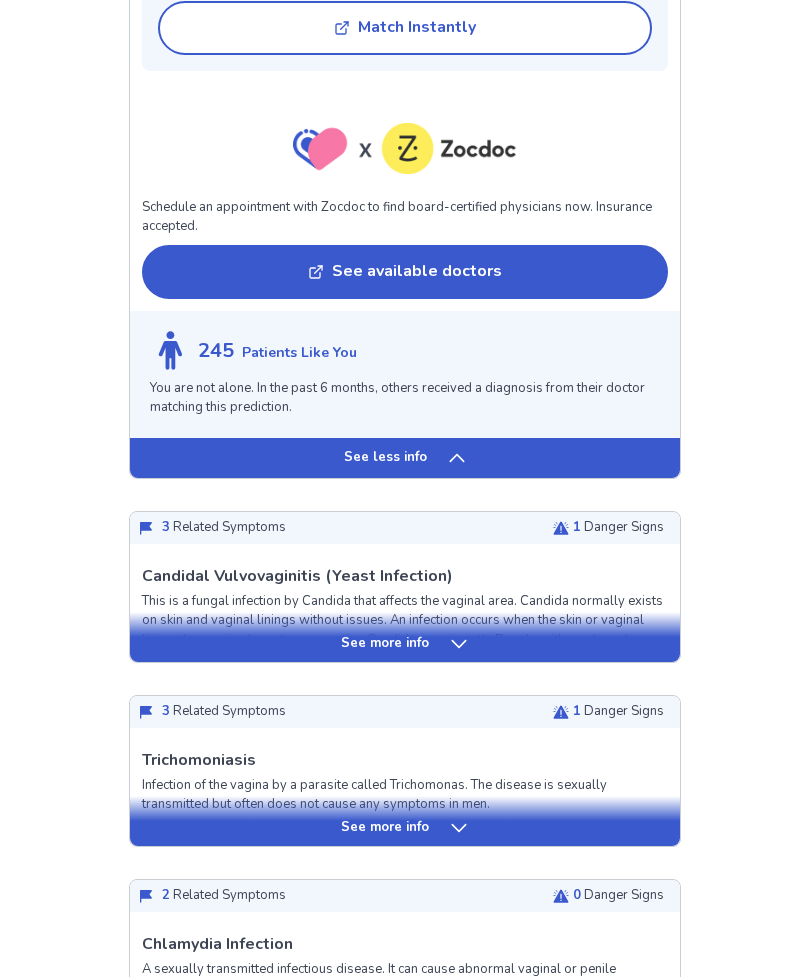 click on "See more info" at bounding box center (405, 638) 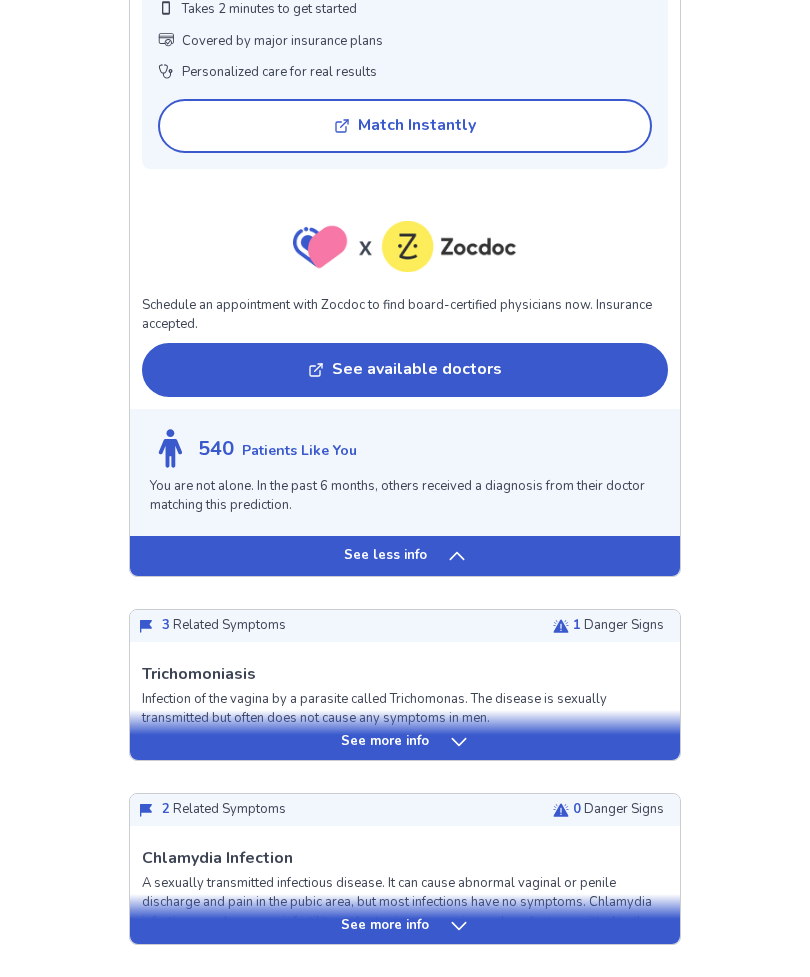 scroll, scrollTop: 3392, scrollLeft: 0, axis: vertical 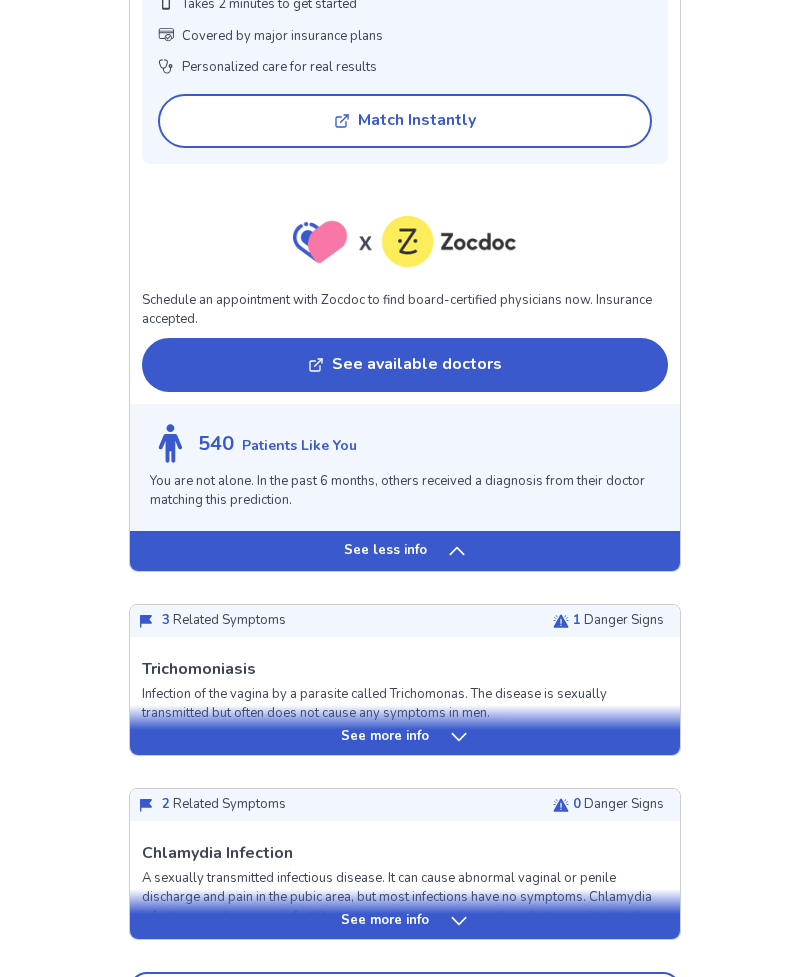 click on "See more info" at bounding box center [405, 738] 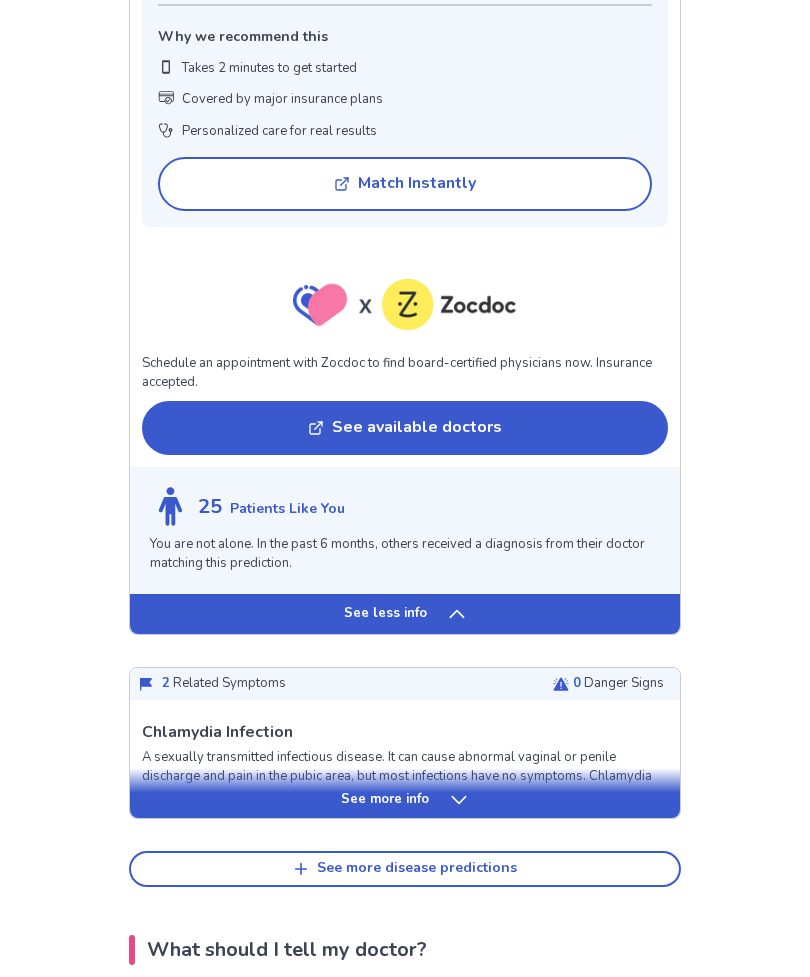 scroll, scrollTop: 4968, scrollLeft: 0, axis: vertical 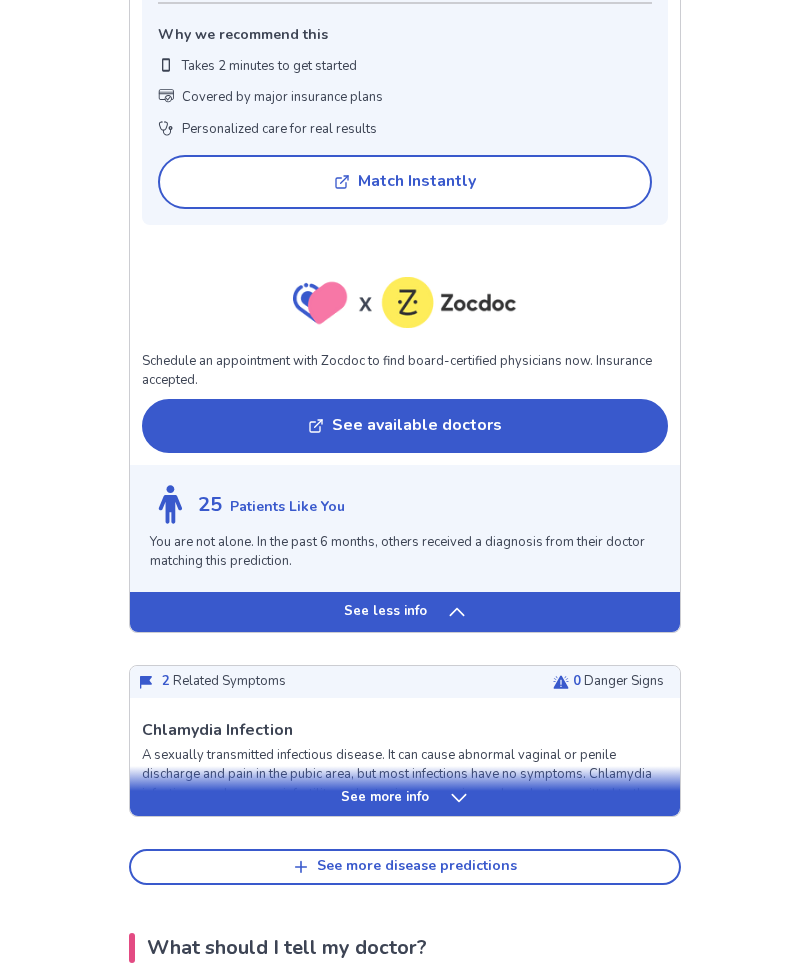 click on "See more info" at bounding box center (405, 799) 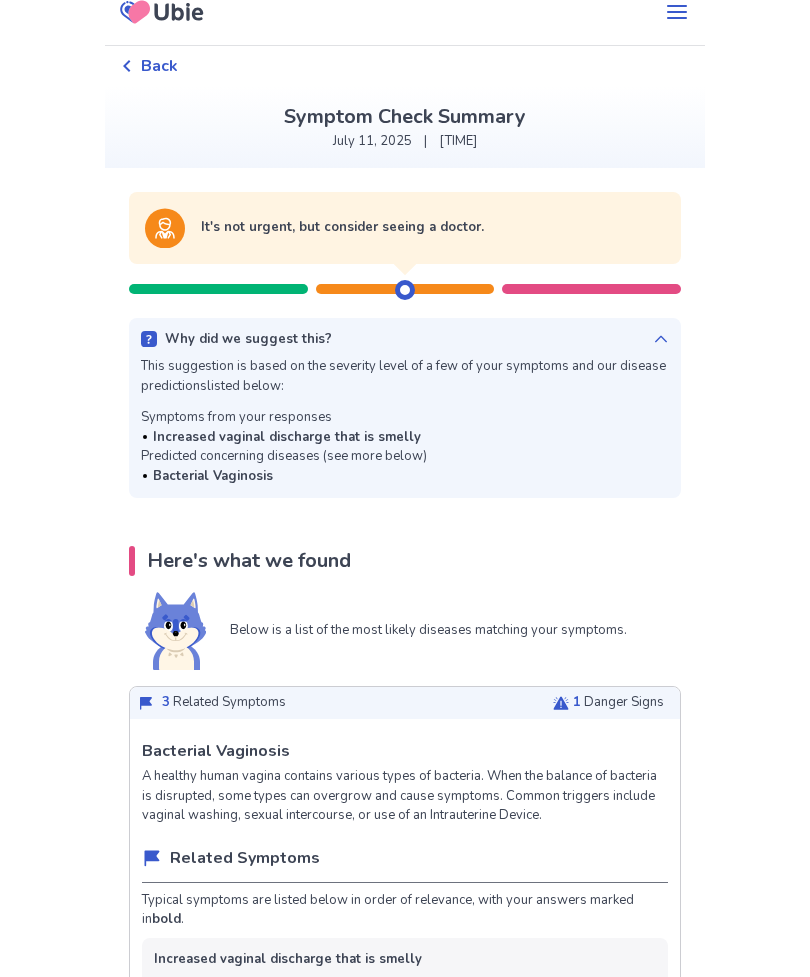 scroll, scrollTop: 0, scrollLeft: 0, axis: both 